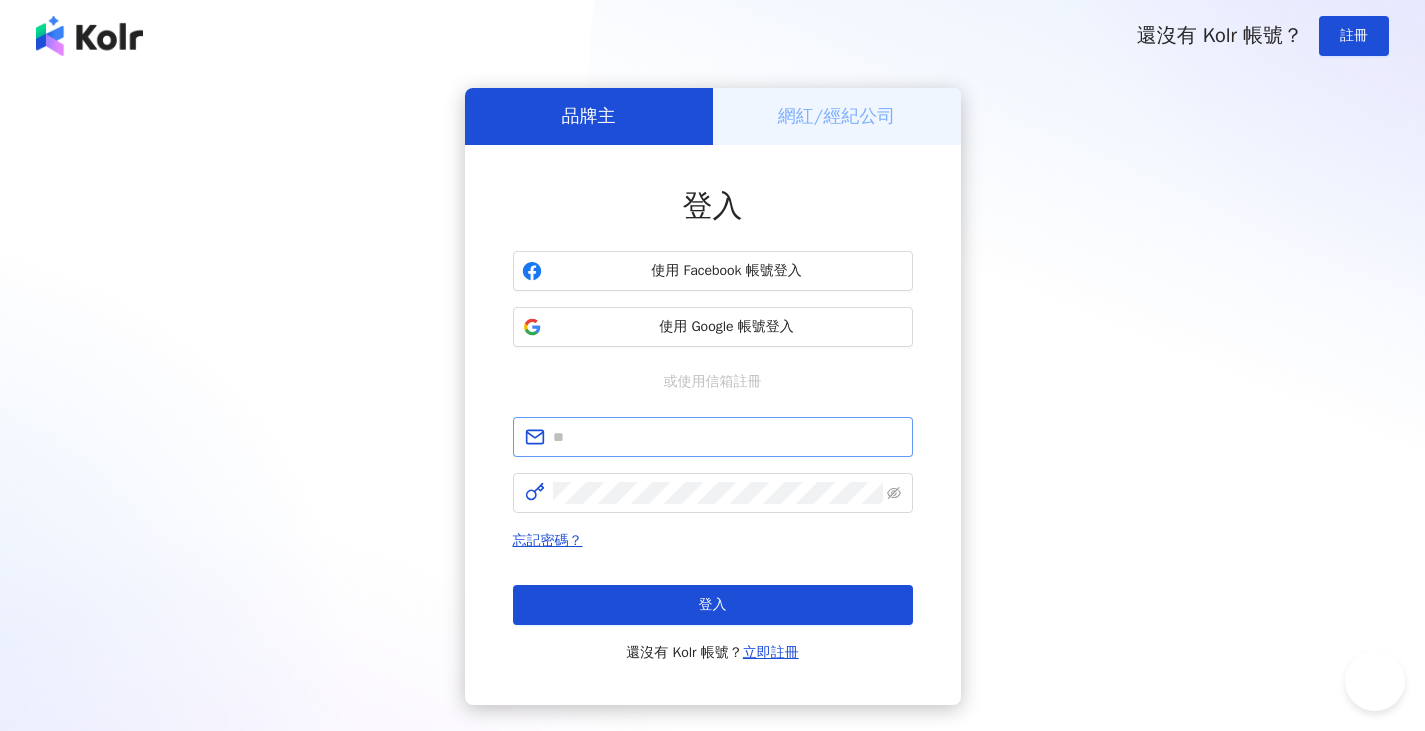 scroll, scrollTop: 0, scrollLeft: 0, axis: both 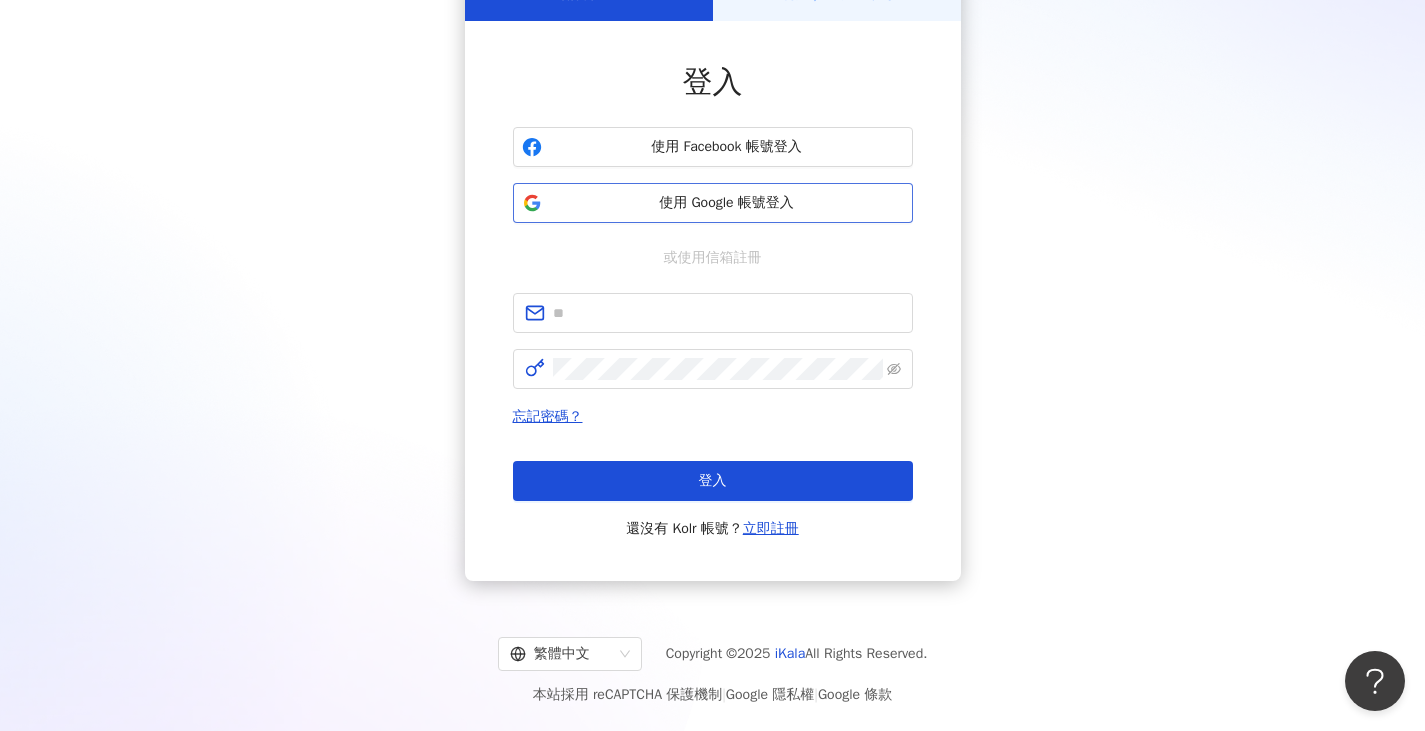 click on "使用 Google 帳號登入" at bounding box center [713, 203] 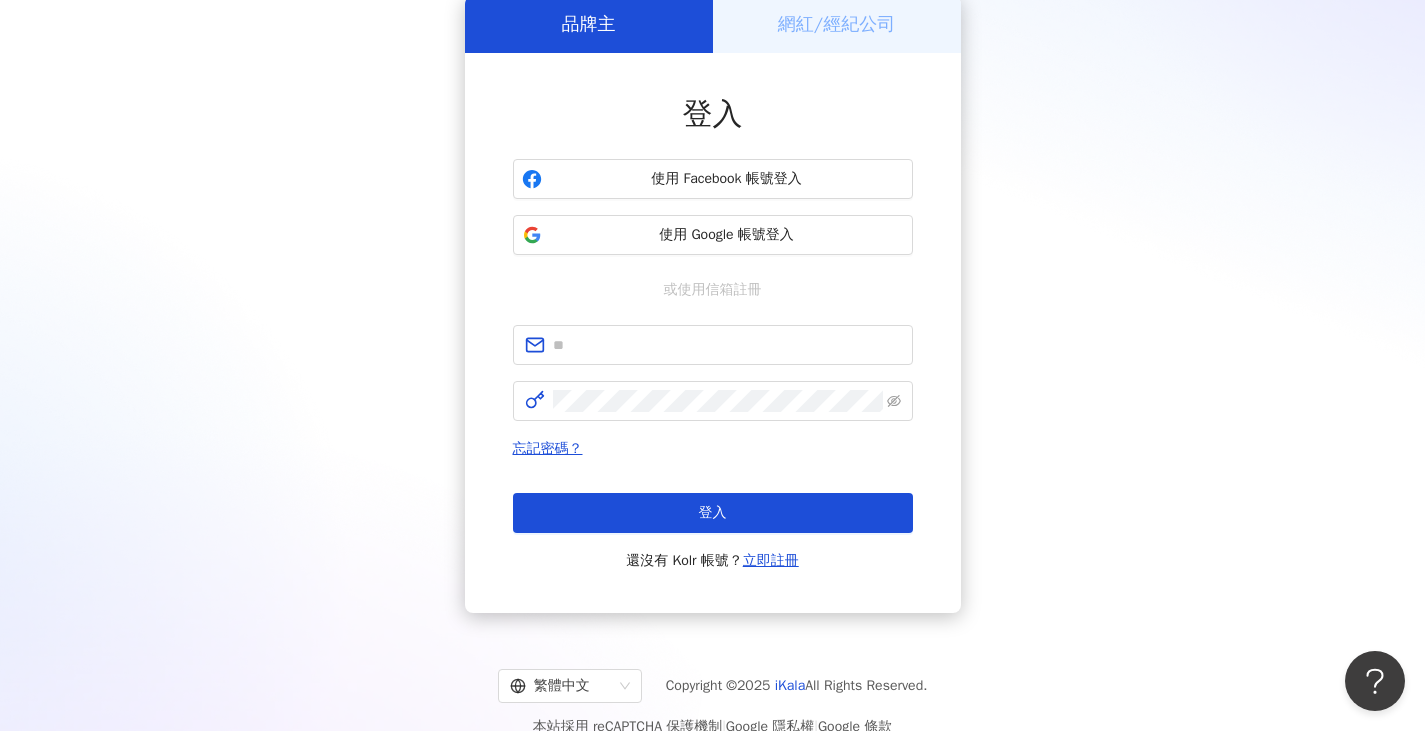 scroll, scrollTop: 124, scrollLeft: 0, axis: vertical 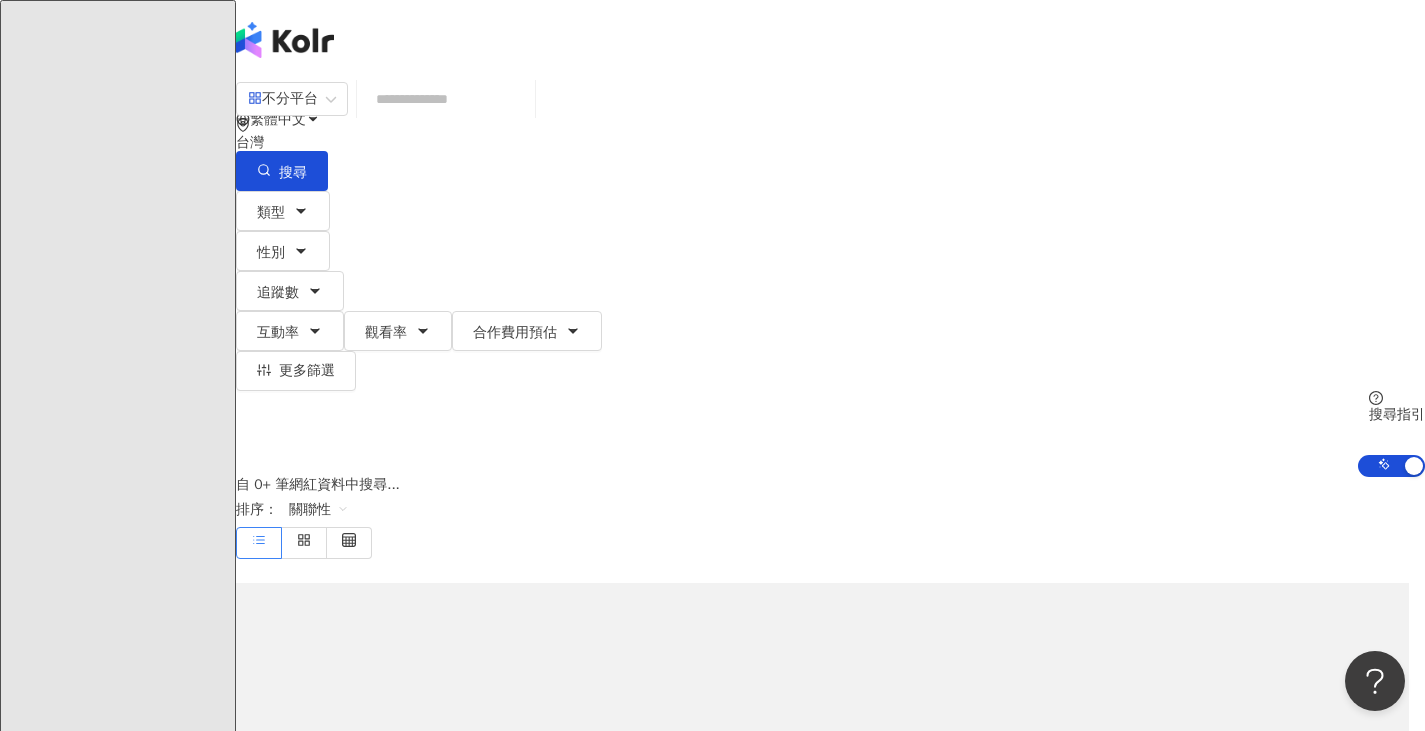 click at bounding box center (446, 99) 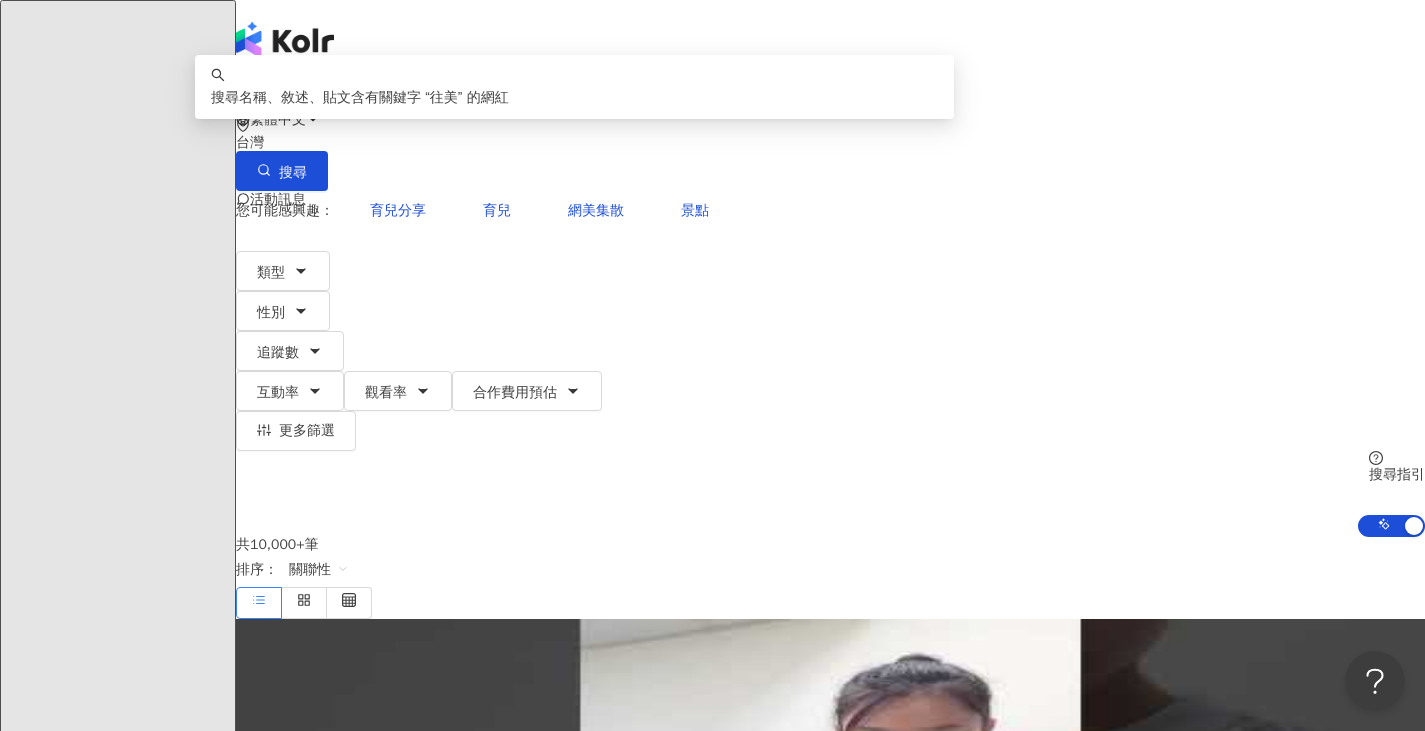type on "*" 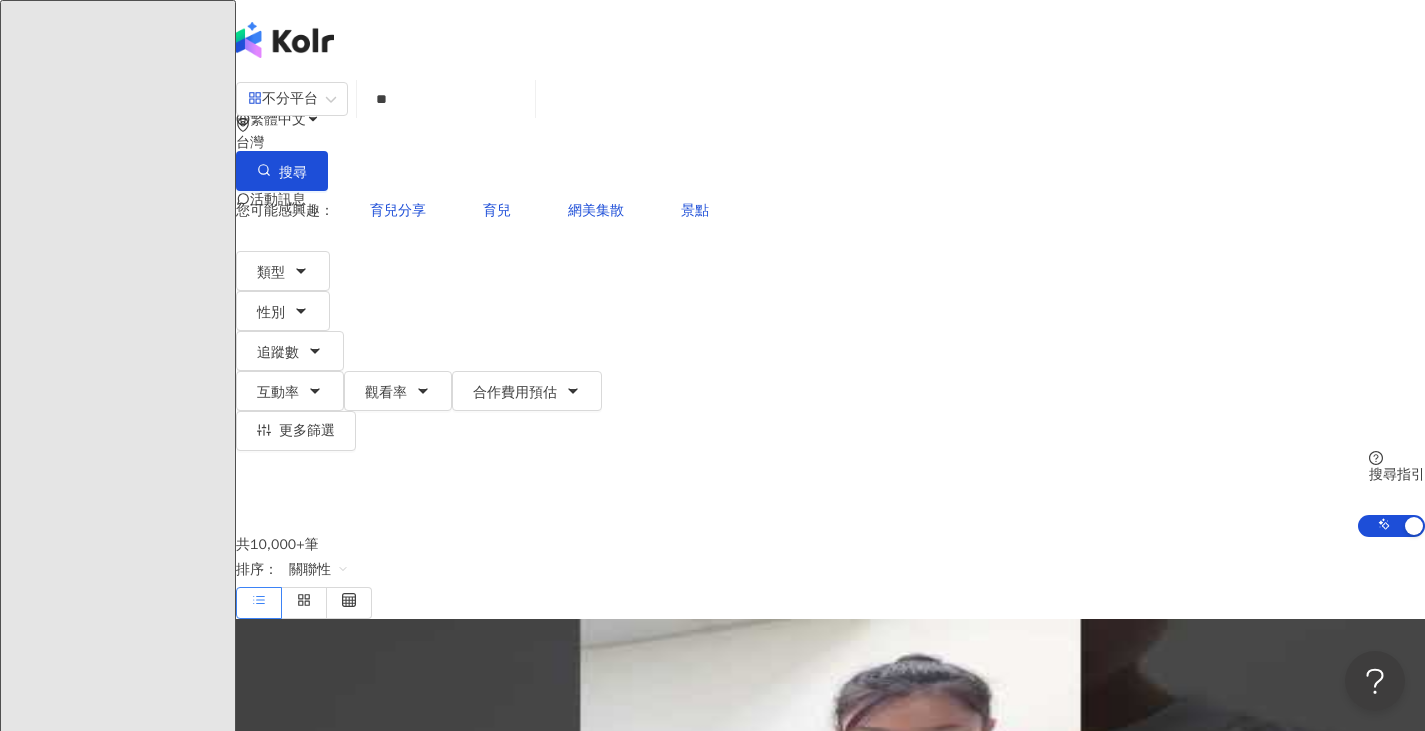 type on "**" 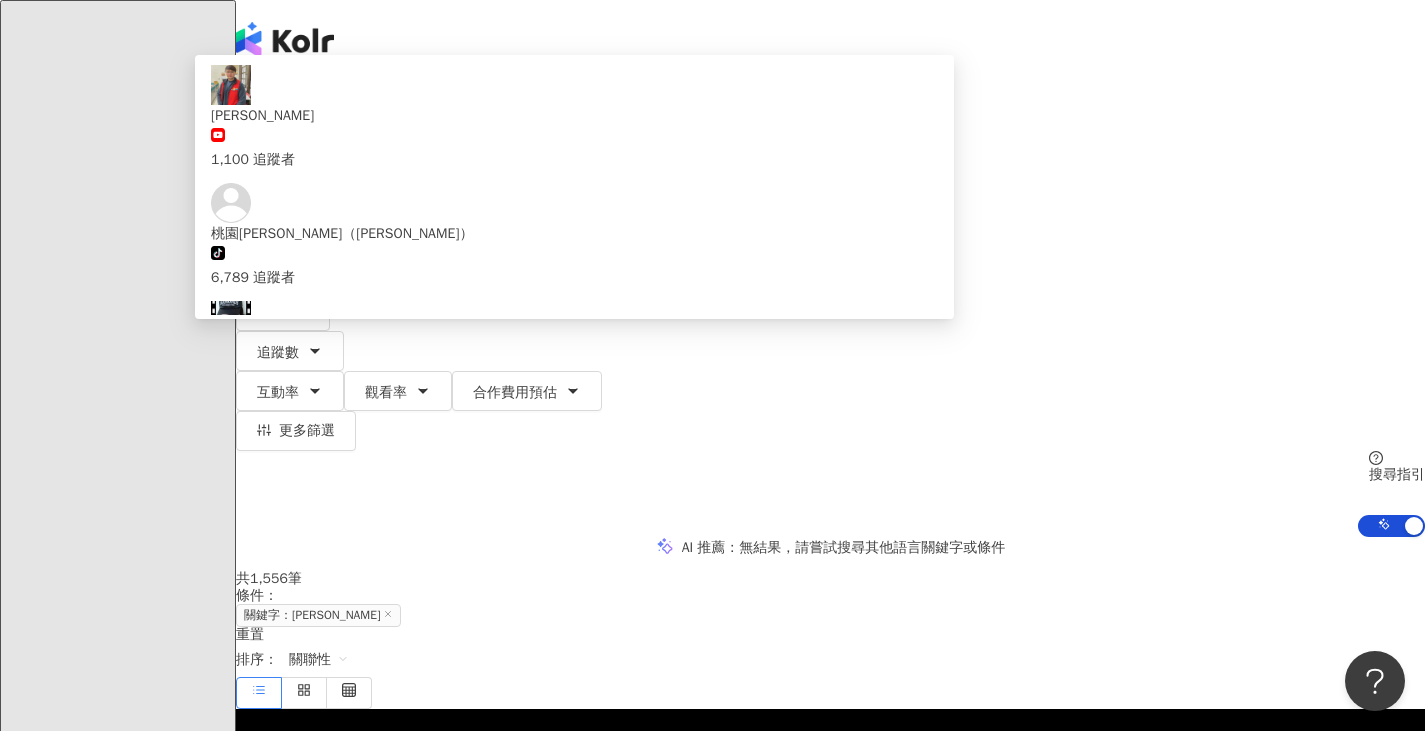 click on "繁體中文 活動訊息" at bounding box center [830, 160] 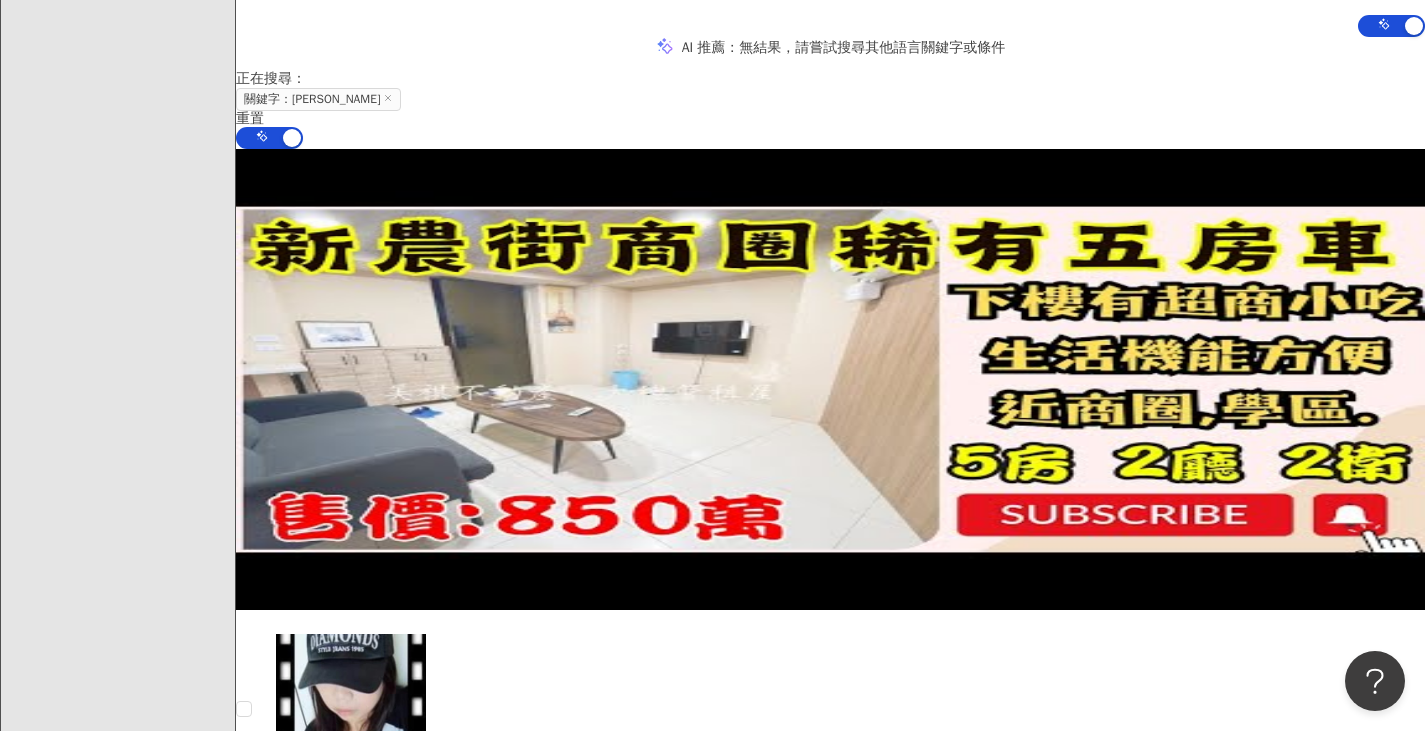 scroll, scrollTop: 0, scrollLeft: 0, axis: both 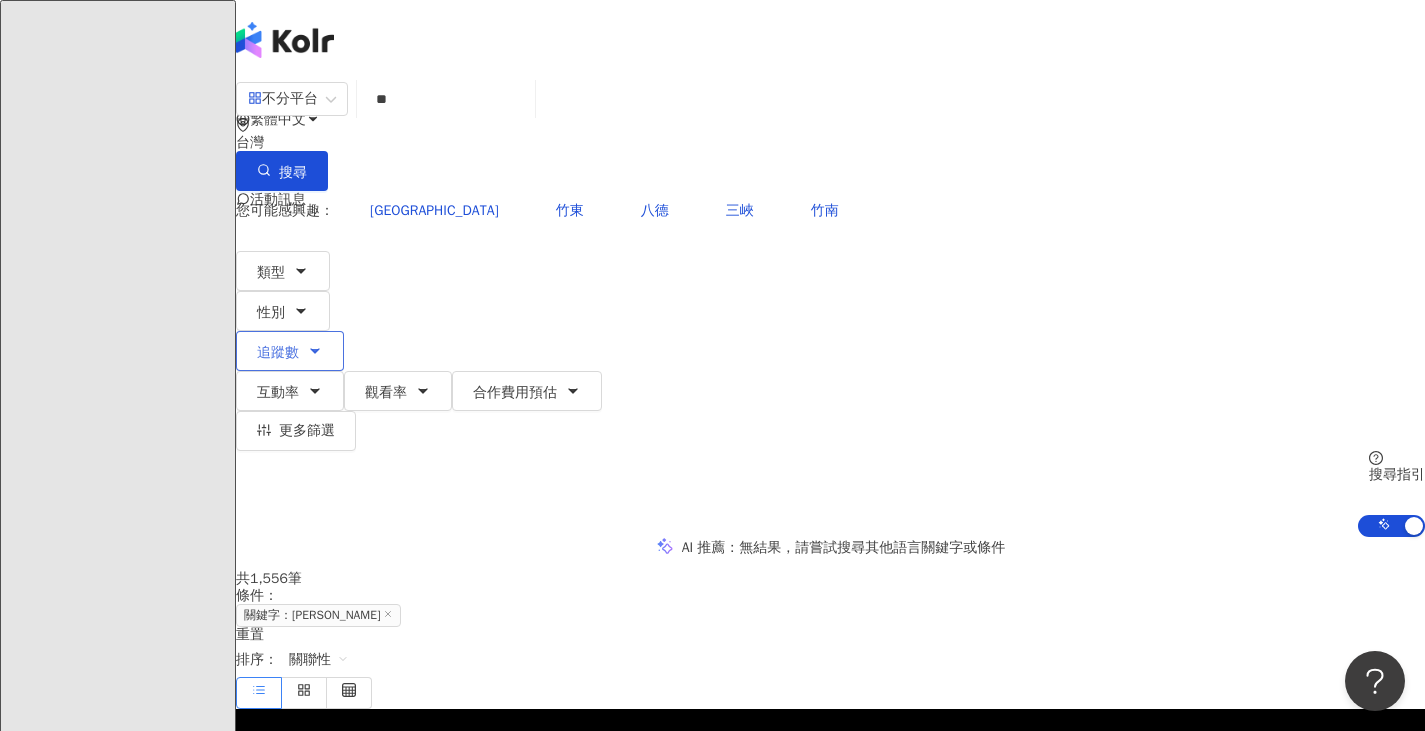 click 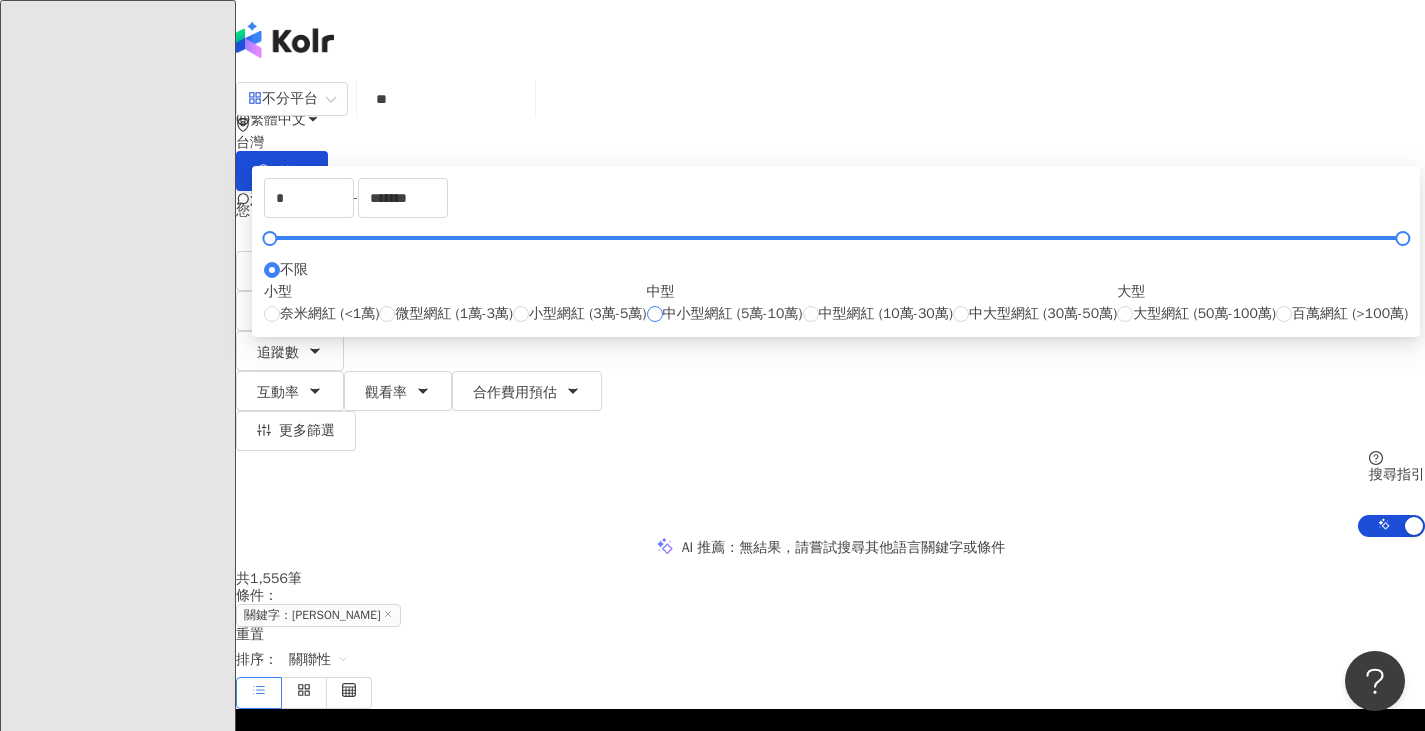 click on "中小型網紅 (5萬-10萬)" at bounding box center [733, 314] 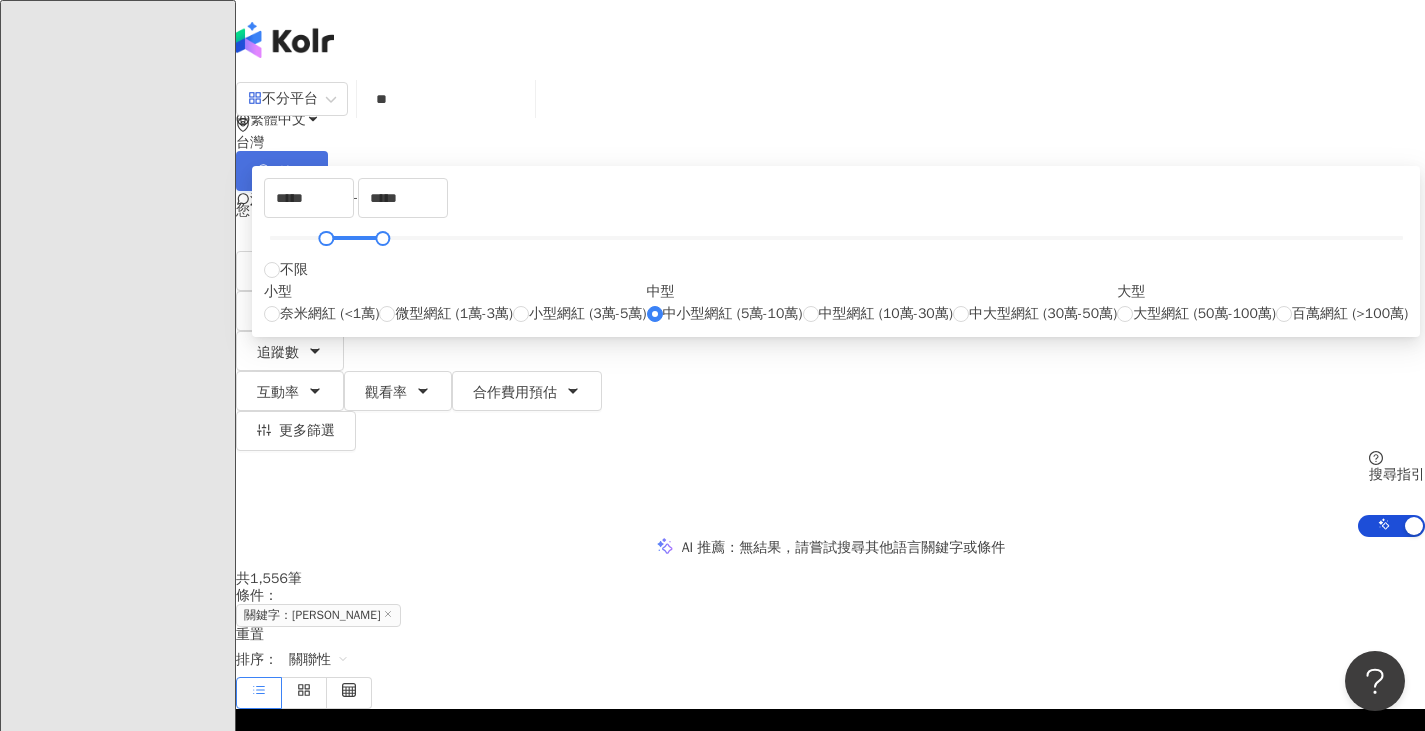 click on "搜尋" at bounding box center (282, 171) 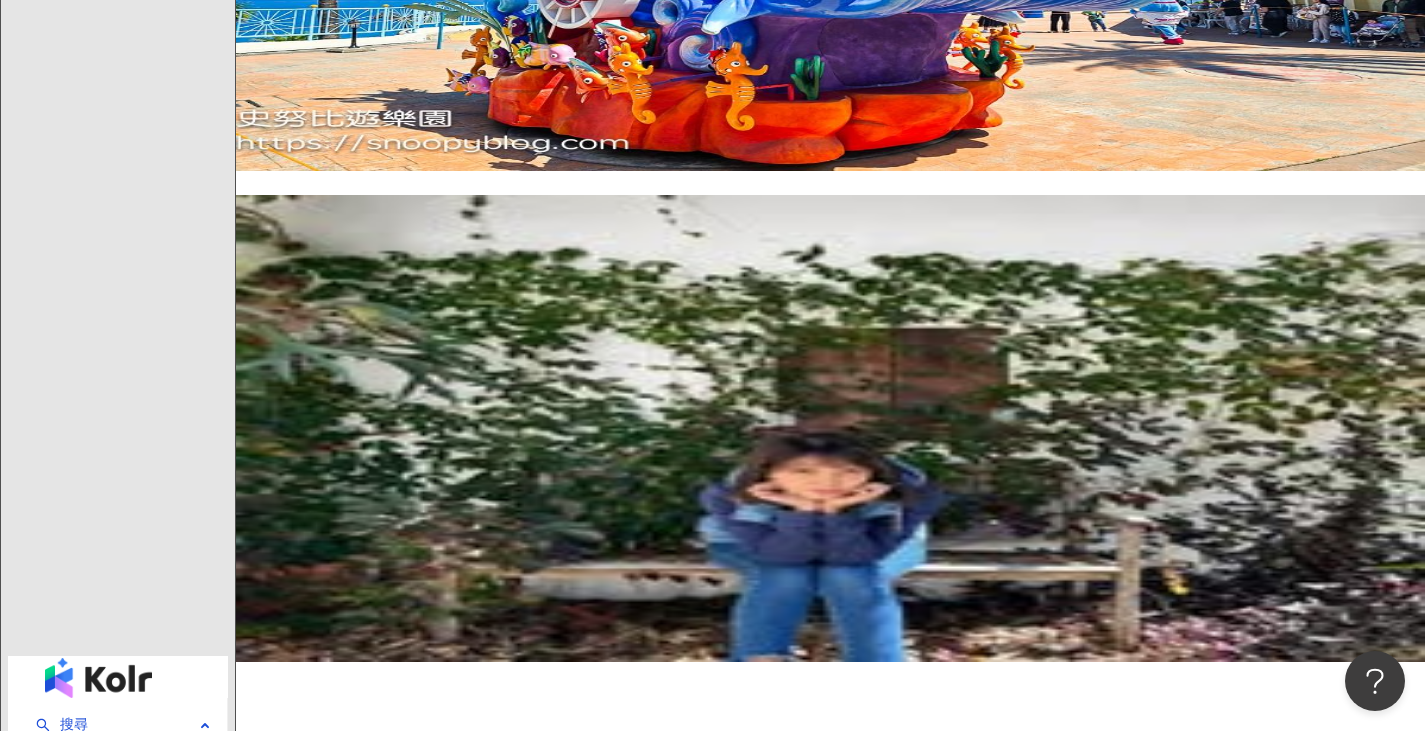 scroll, scrollTop: 3800, scrollLeft: 0, axis: vertical 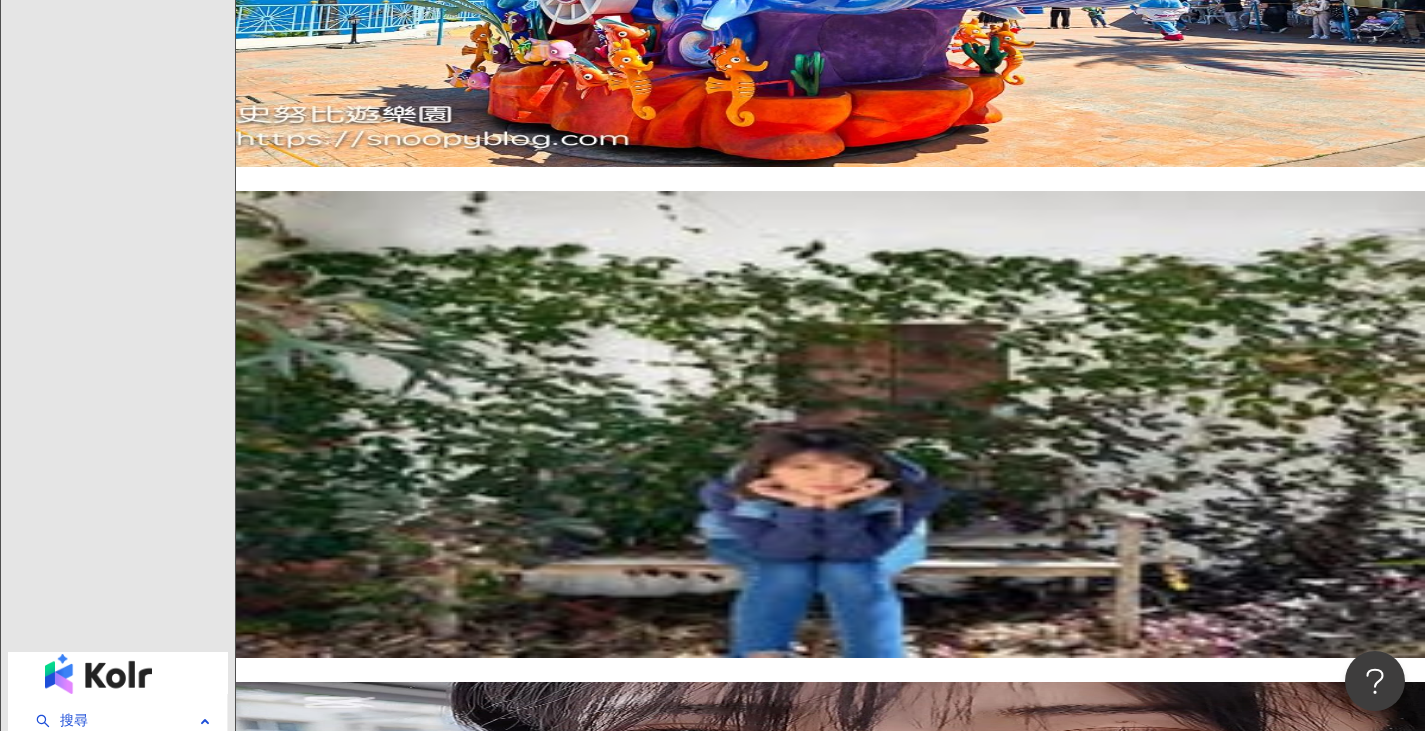 click on "繼續看更多" at bounding box center (315, 3410) 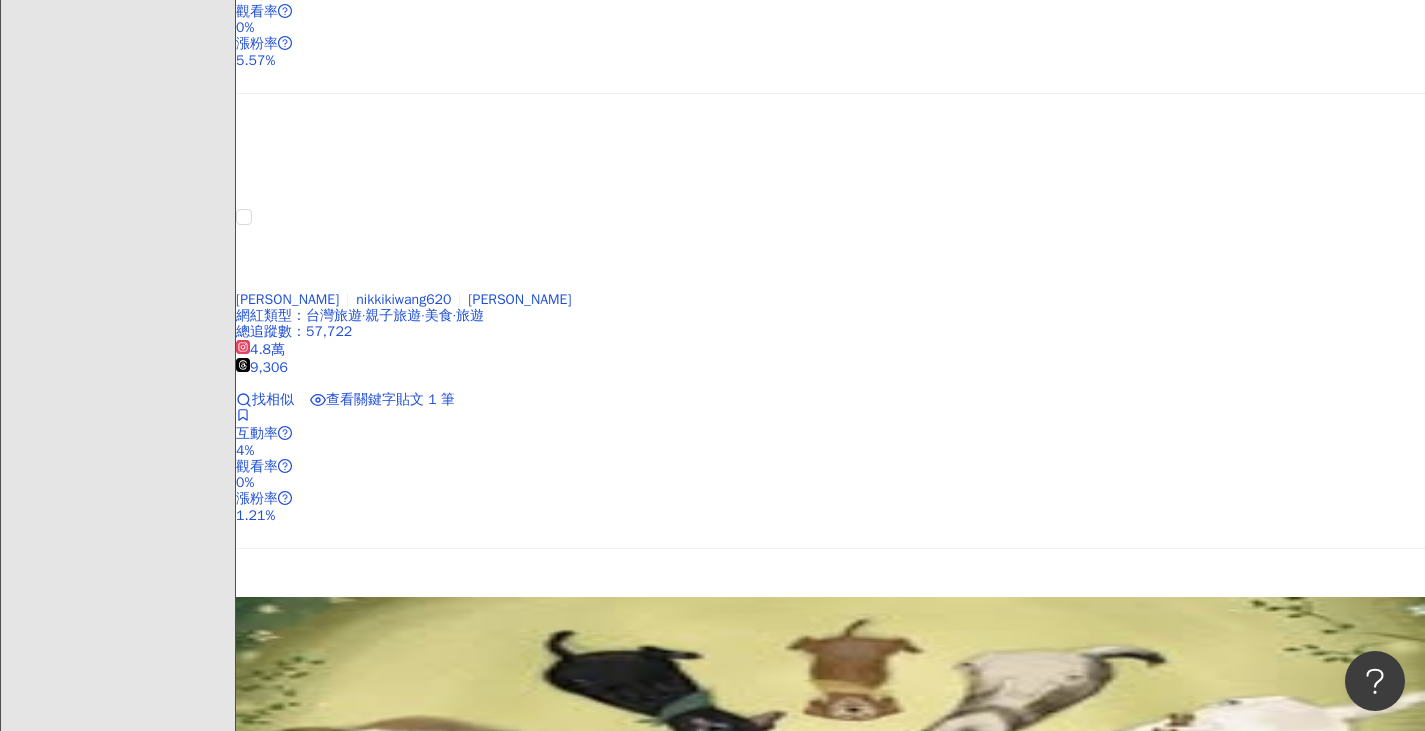 scroll, scrollTop: 6400, scrollLeft: 0, axis: vertical 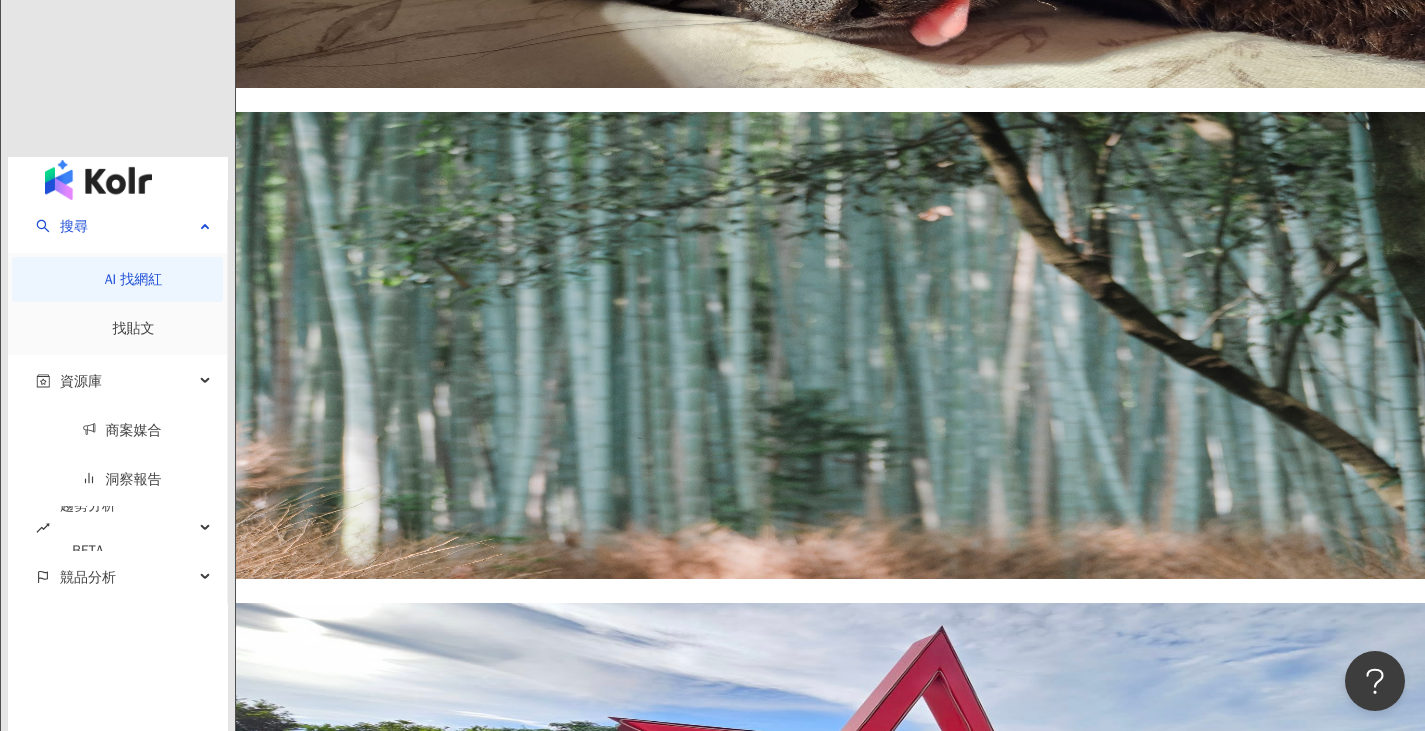 click on "繼續看更多" at bounding box center (328, 5721) 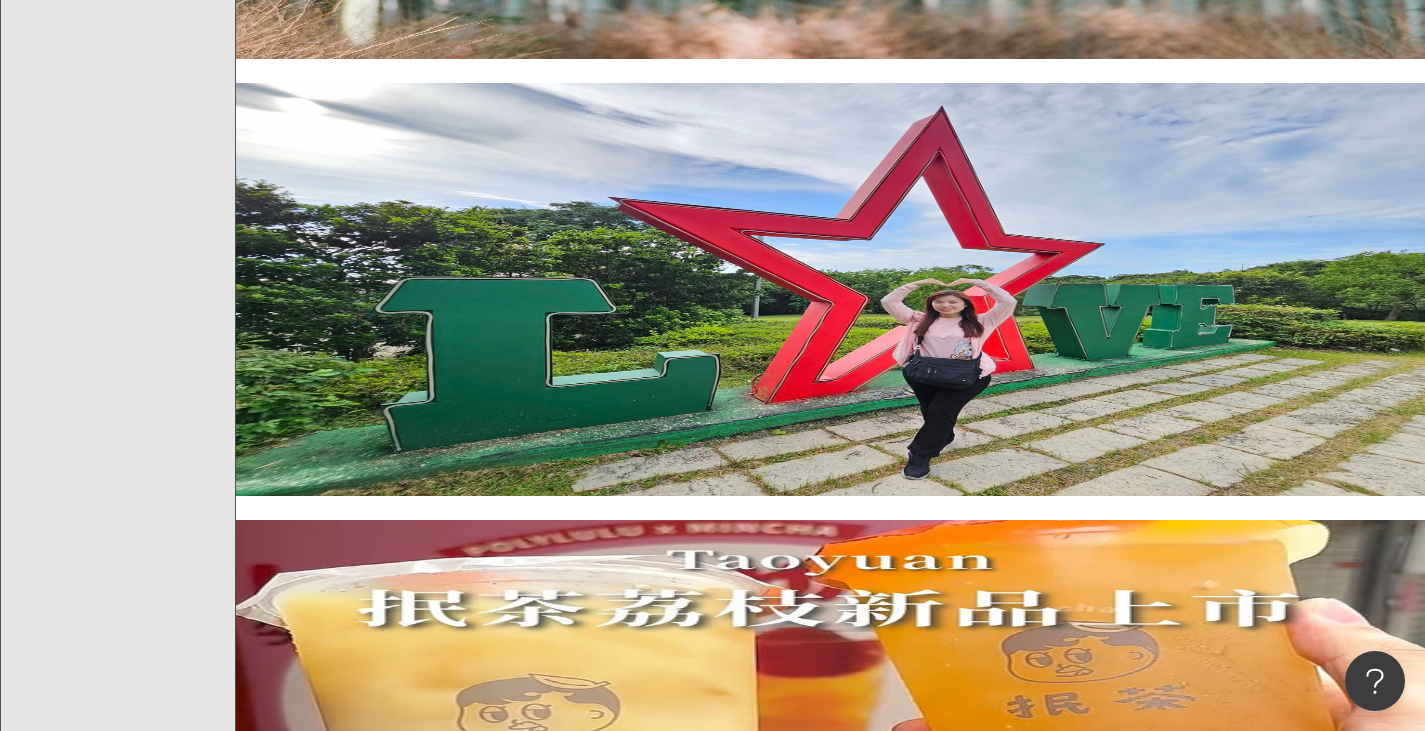 scroll, scrollTop: 7700, scrollLeft: 0, axis: vertical 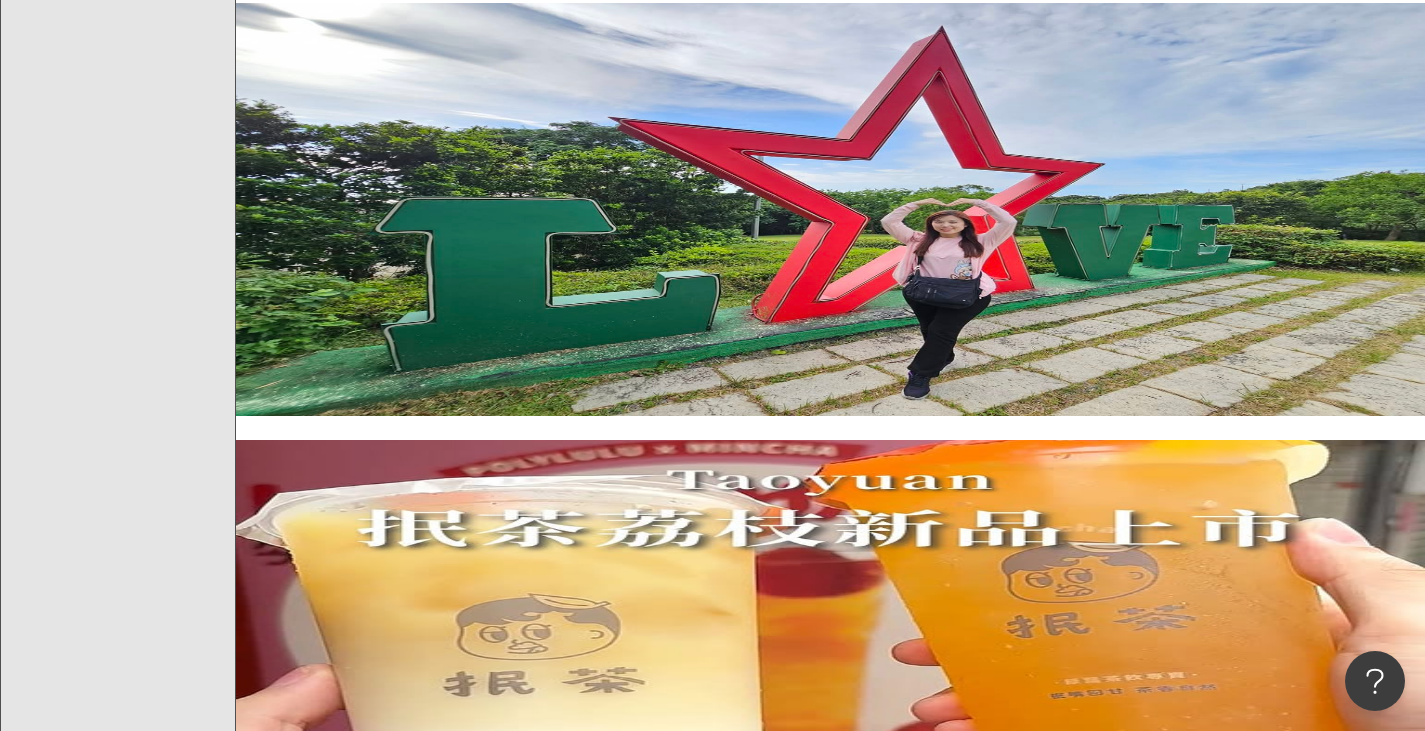 click 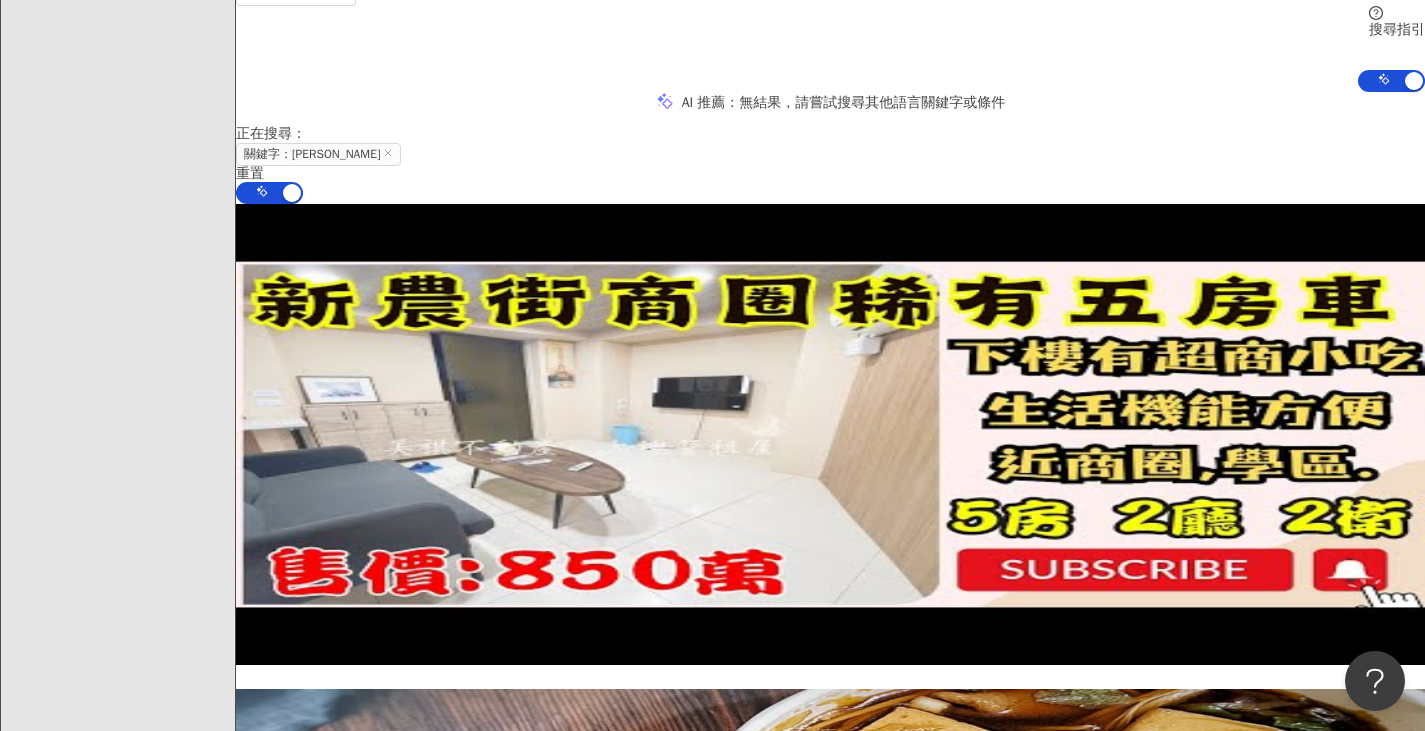 scroll, scrollTop: 0, scrollLeft: 0, axis: both 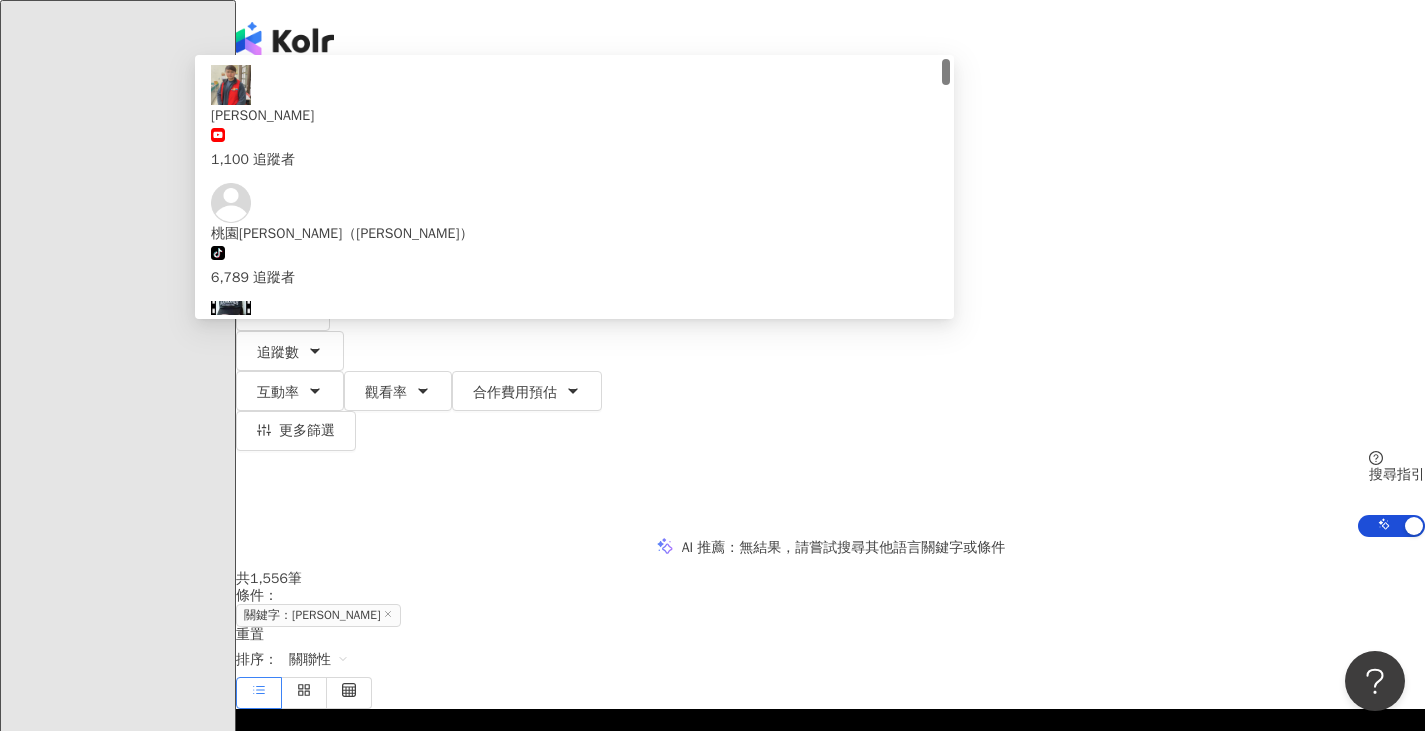 click on "**" at bounding box center [446, 99] 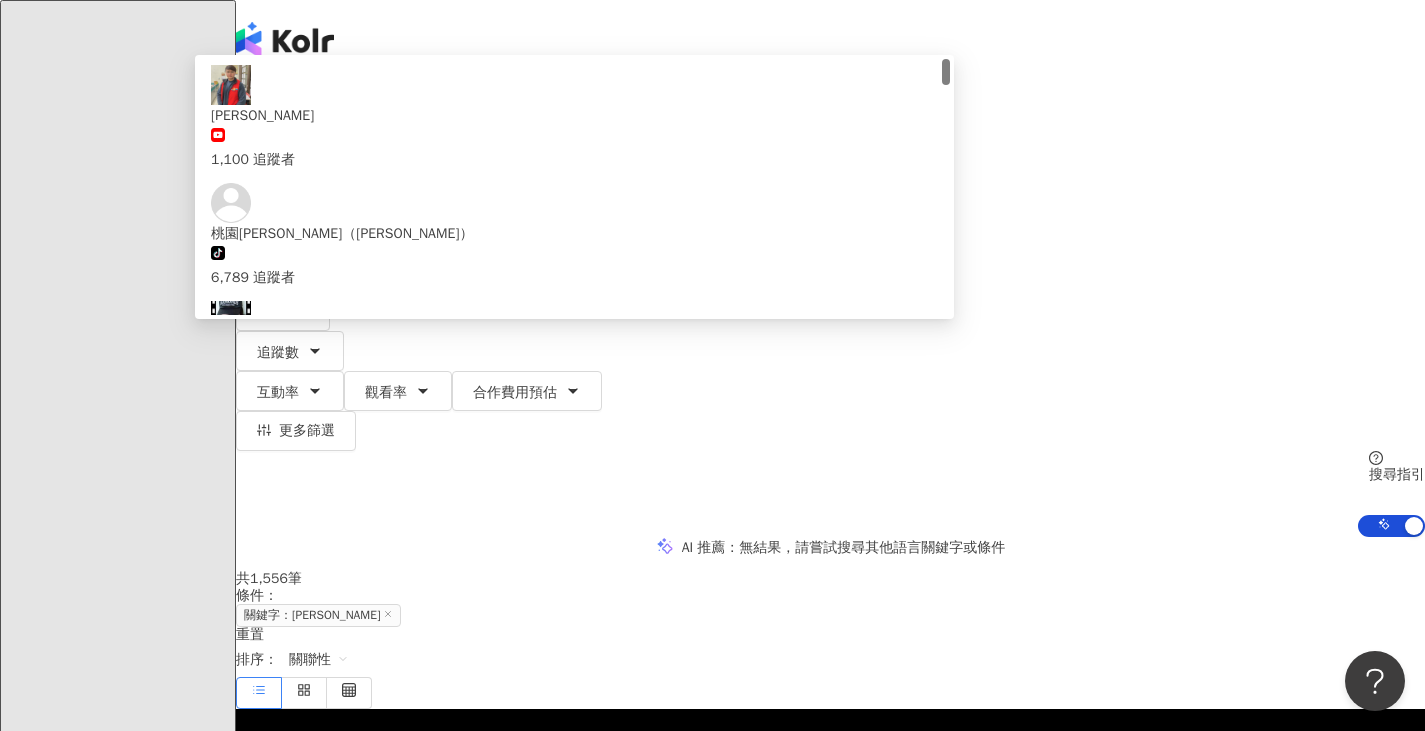 type on "*" 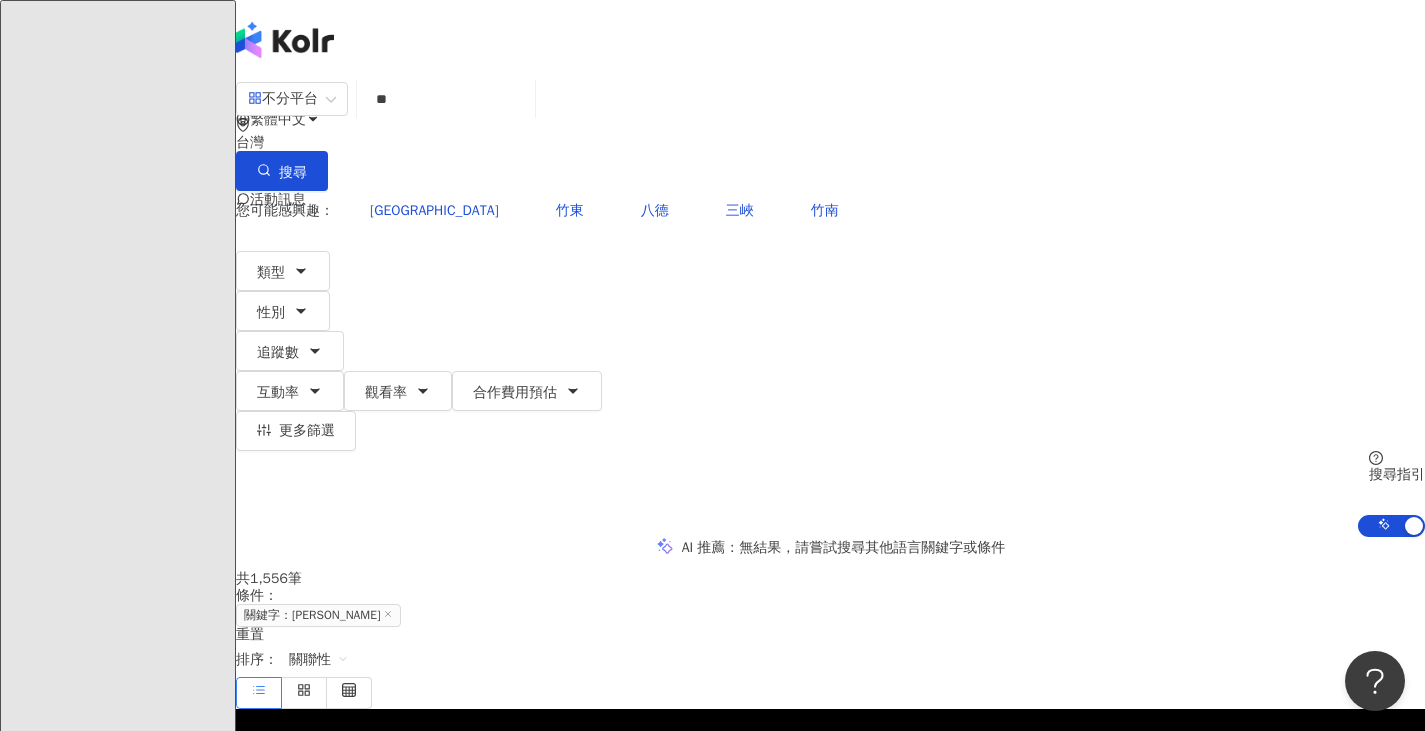 type on "**" 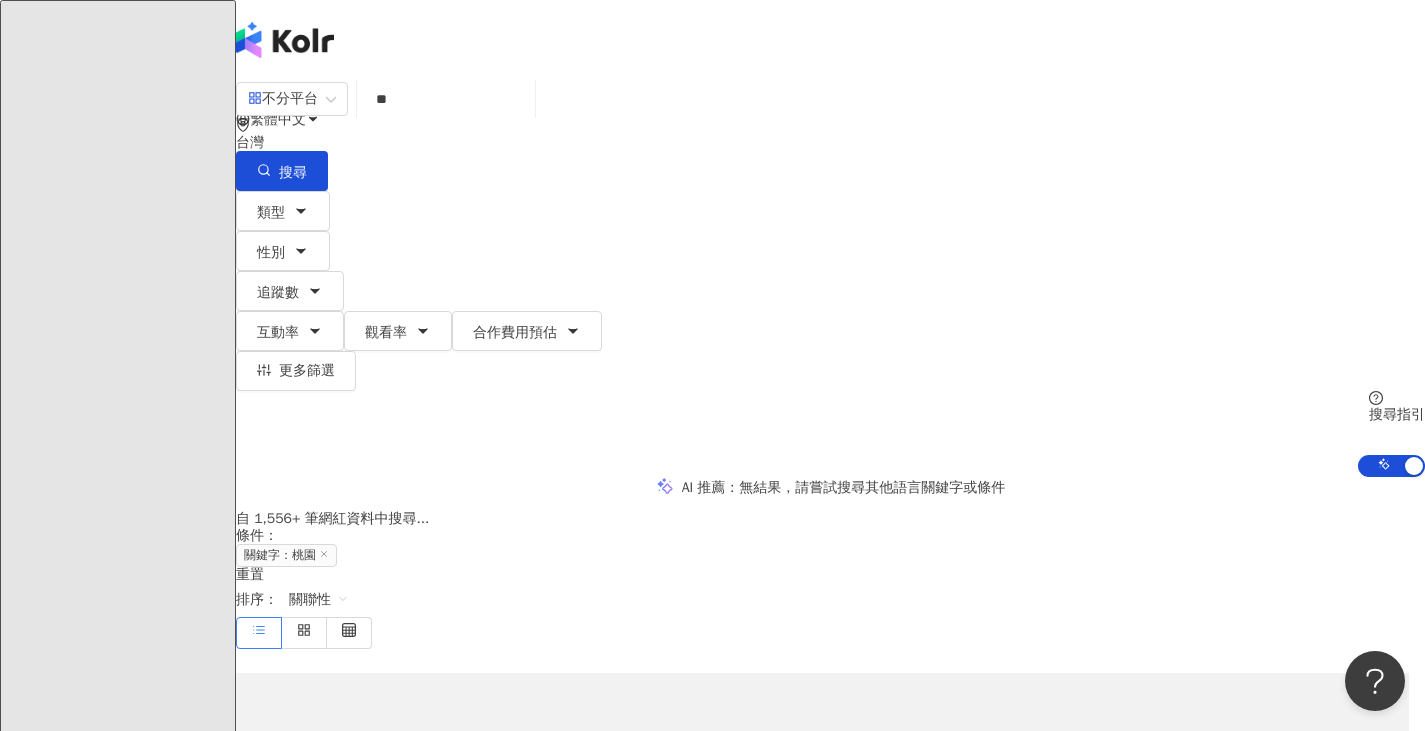 click on "繁體中文 活動訊息" at bounding box center [830, 160] 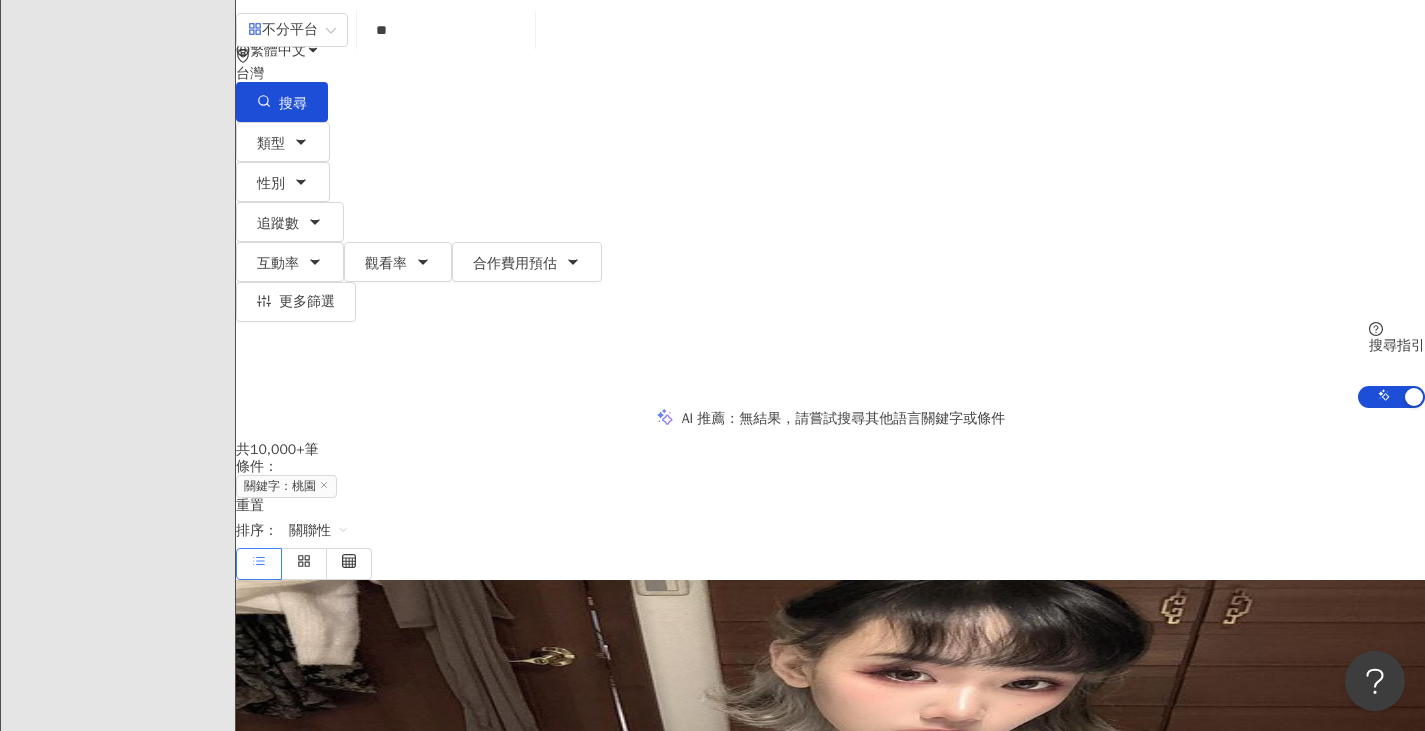 scroll, scrollTop: 0, scrollLeft: 0, axis: both 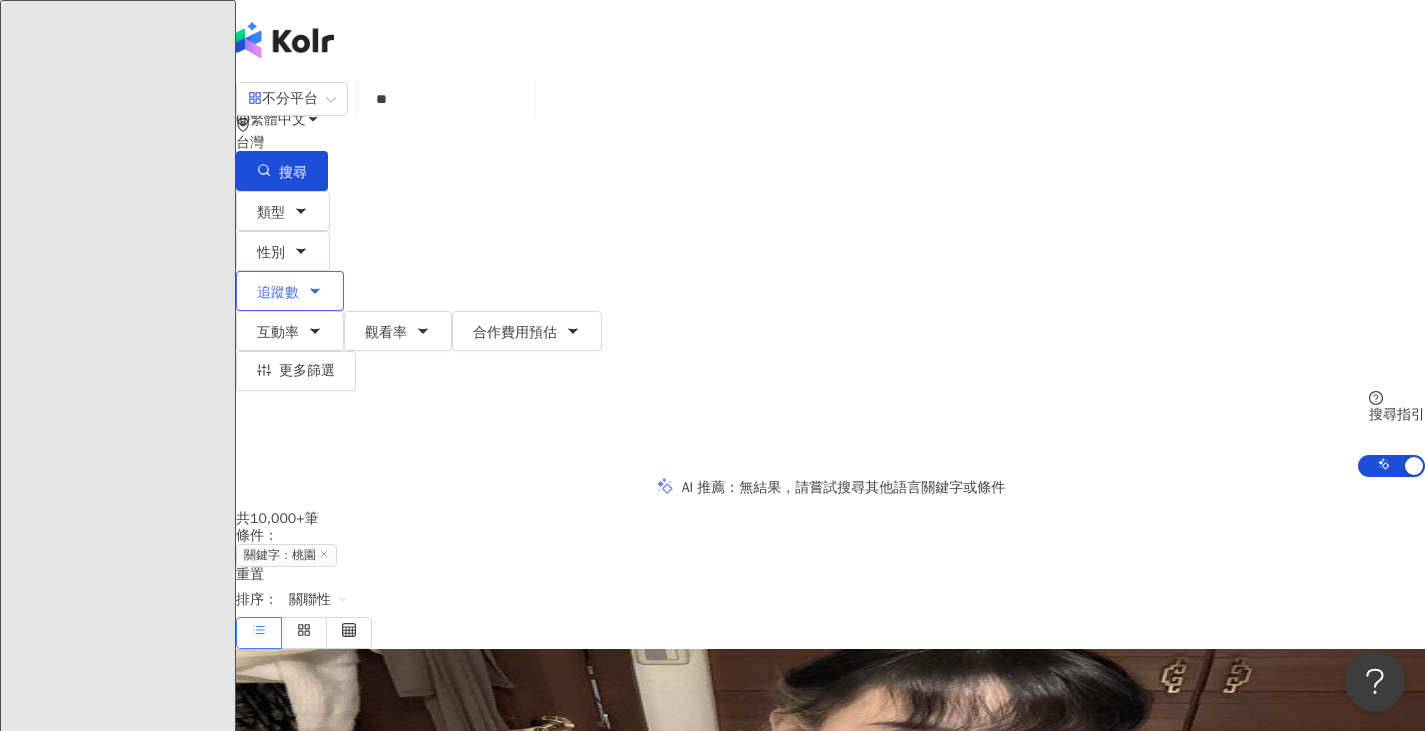 click on "追蹤數" at bounding box center (278, 293) 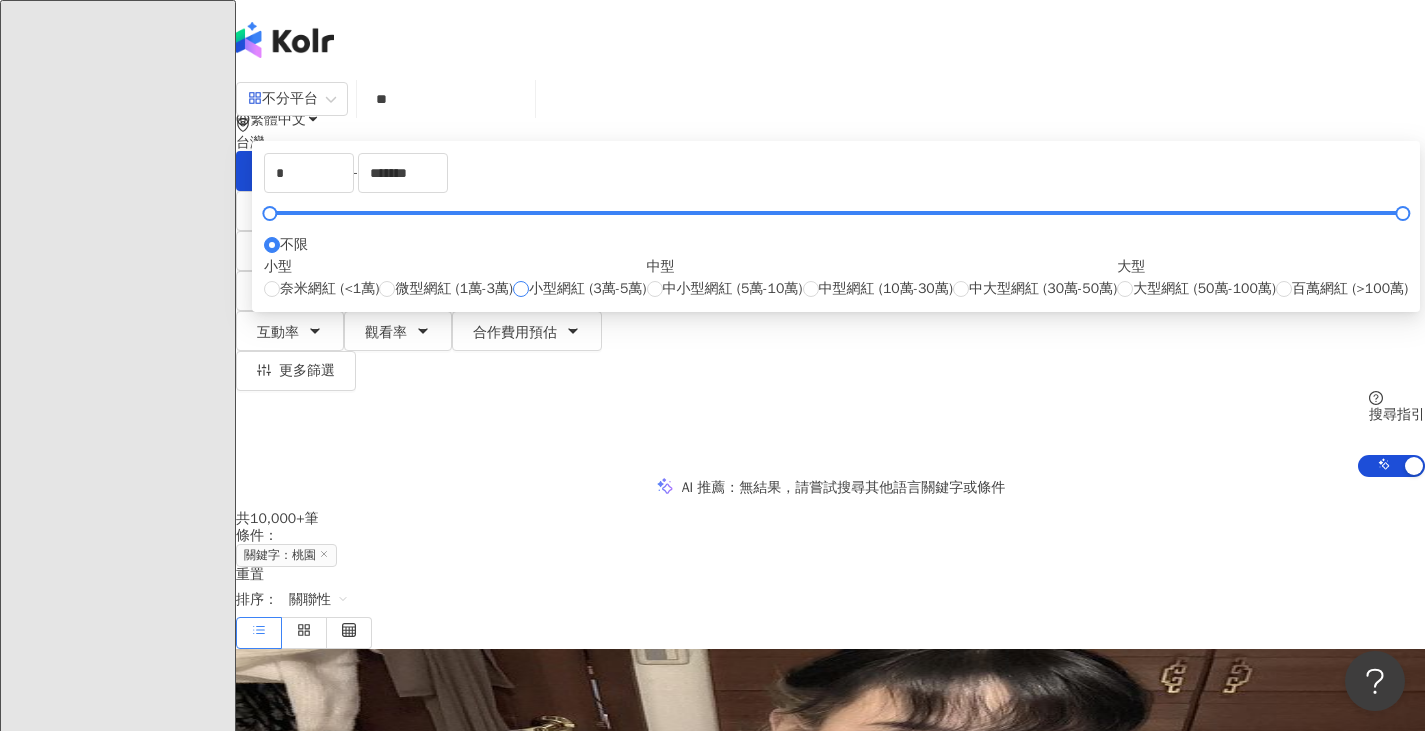 click on "小型網紅 (3萬-5萬)" at bounding box center [588, 289] 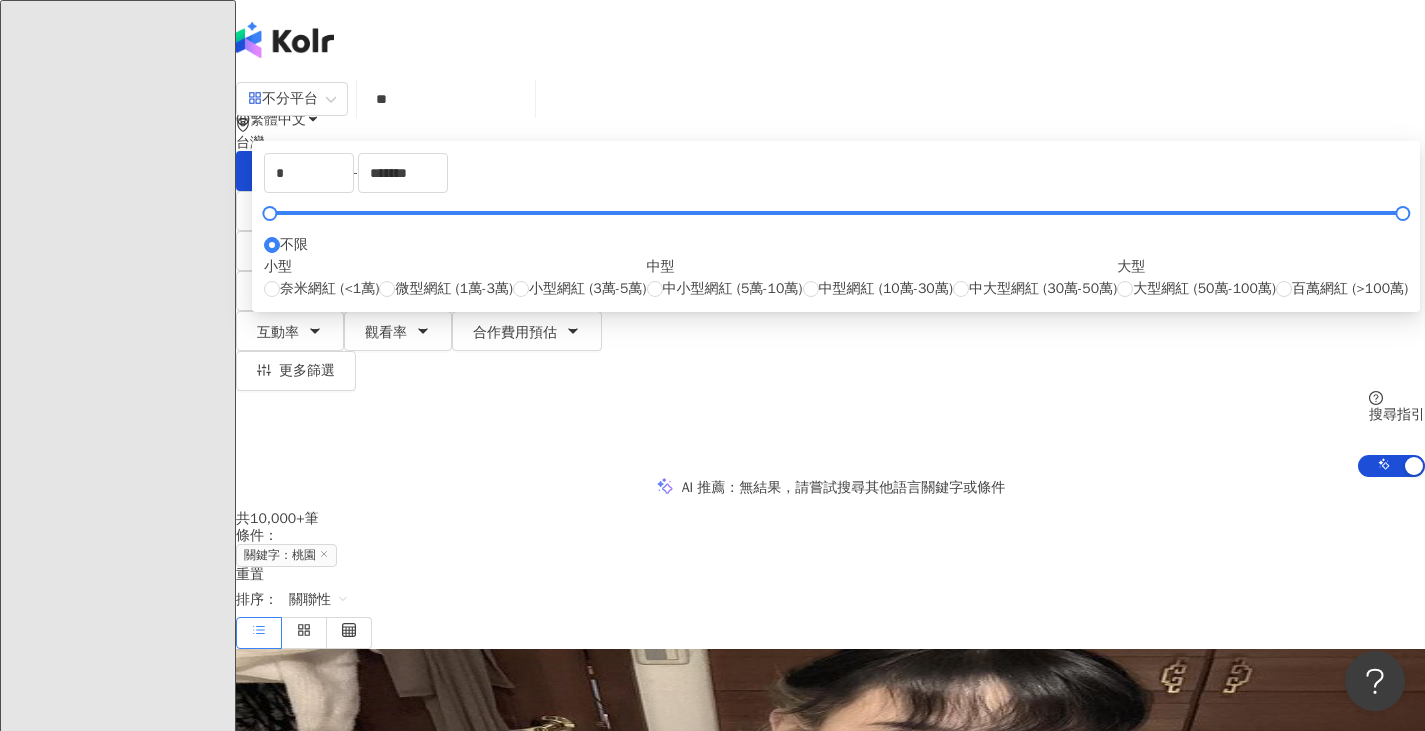 type on "*****" 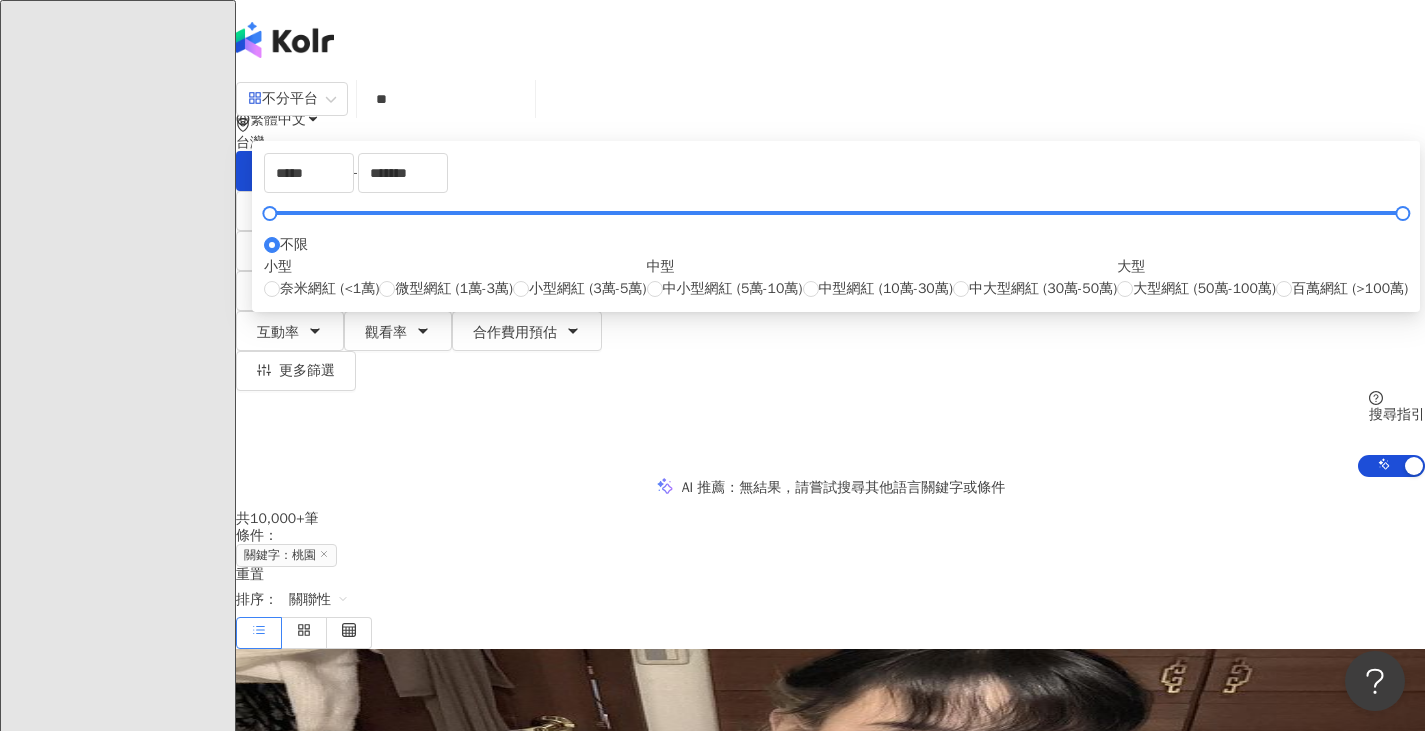type on "*****" 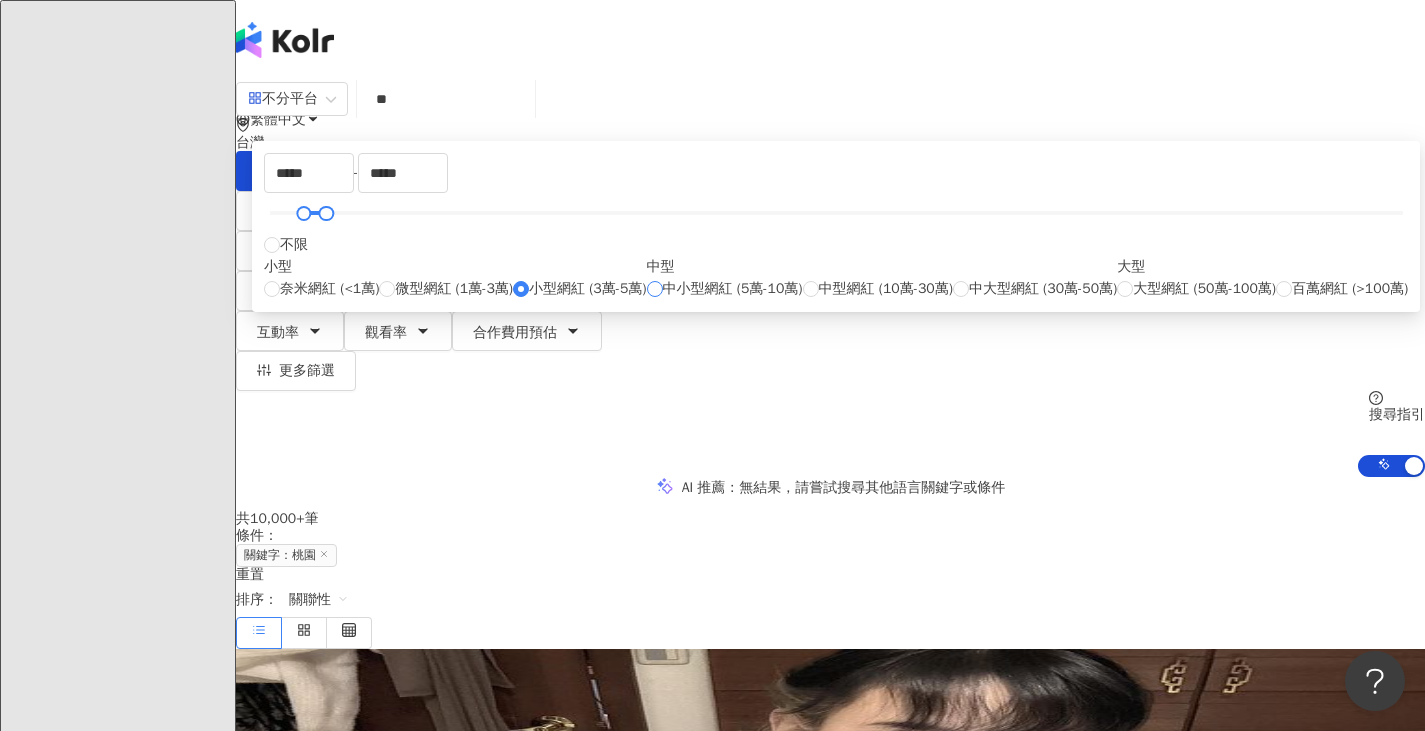 click on "中小型網紅 (5萬-10萬)" at bounding box center [733, 289] 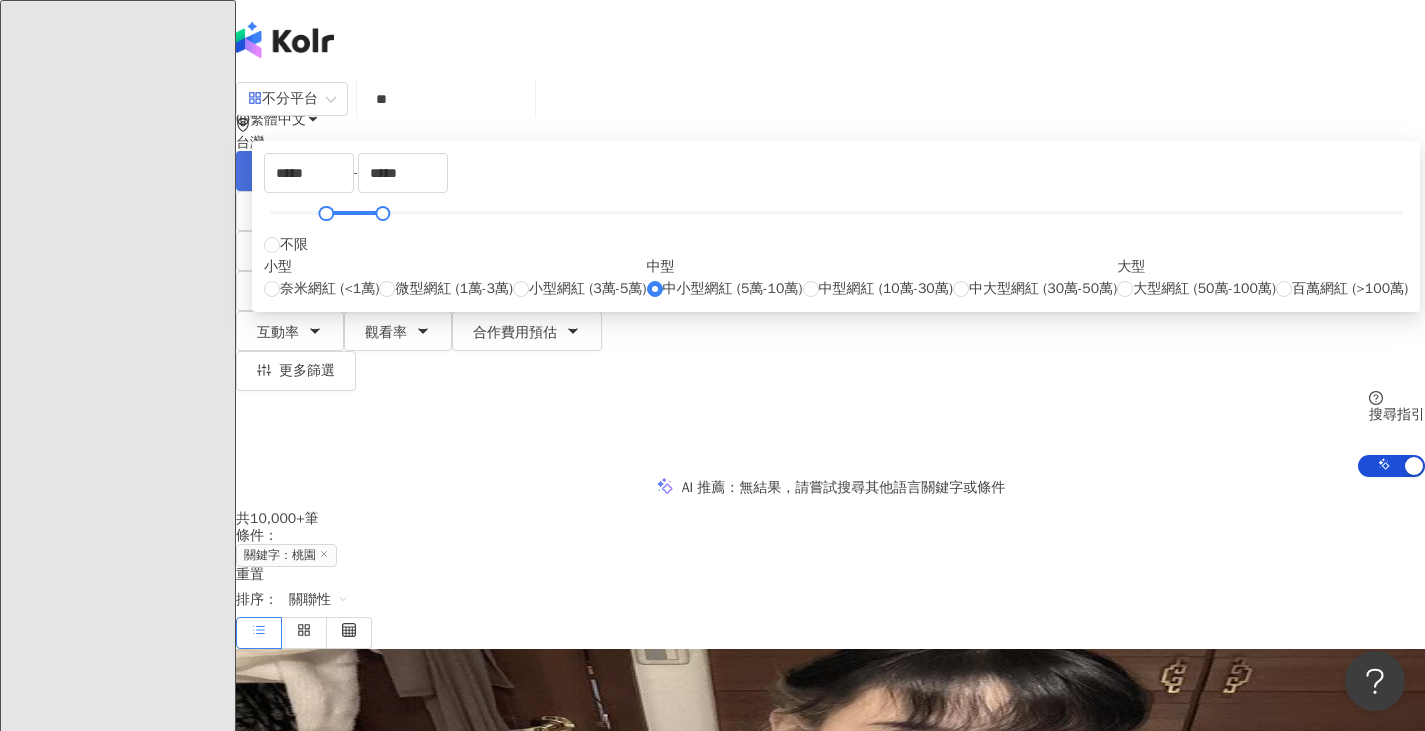 click at bounding box center (264, 172) 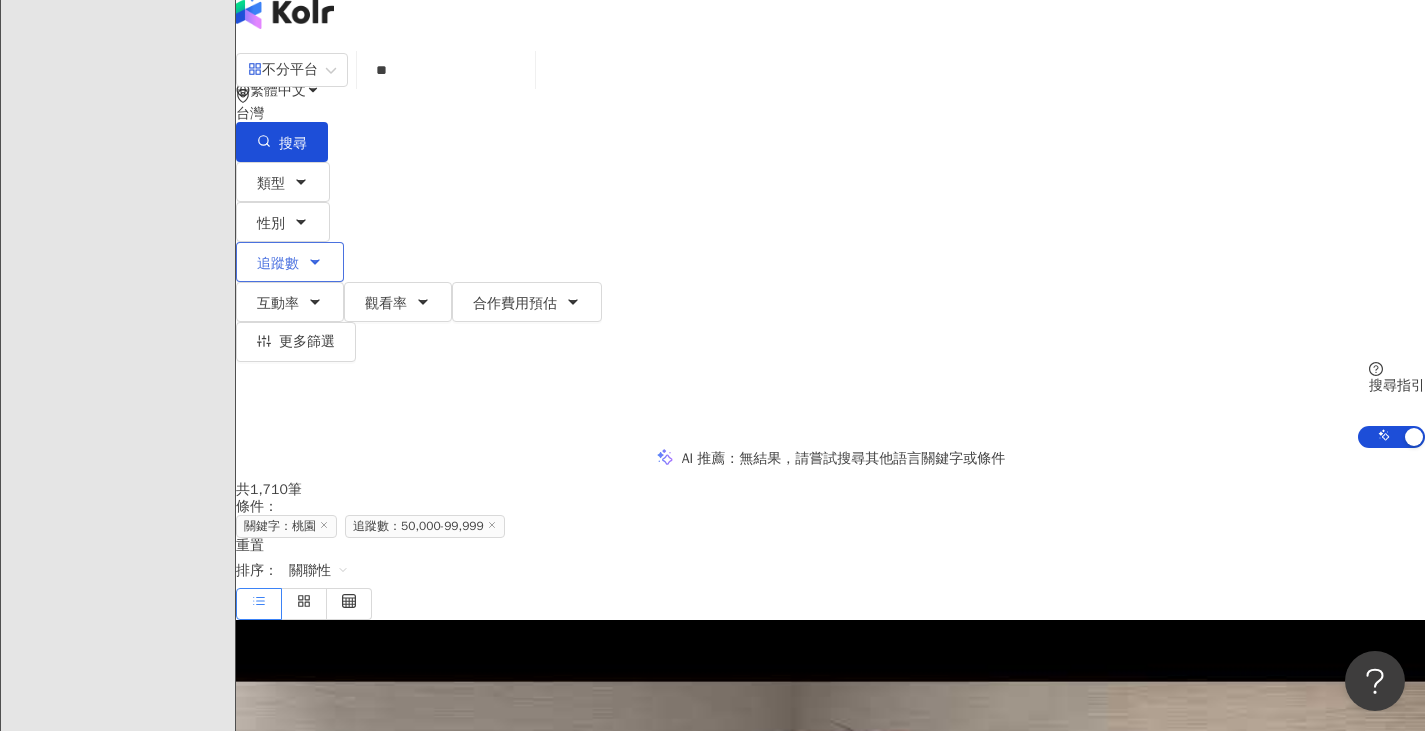 scroll, scrollTop: 0, scrollLeft: 0, axis: both 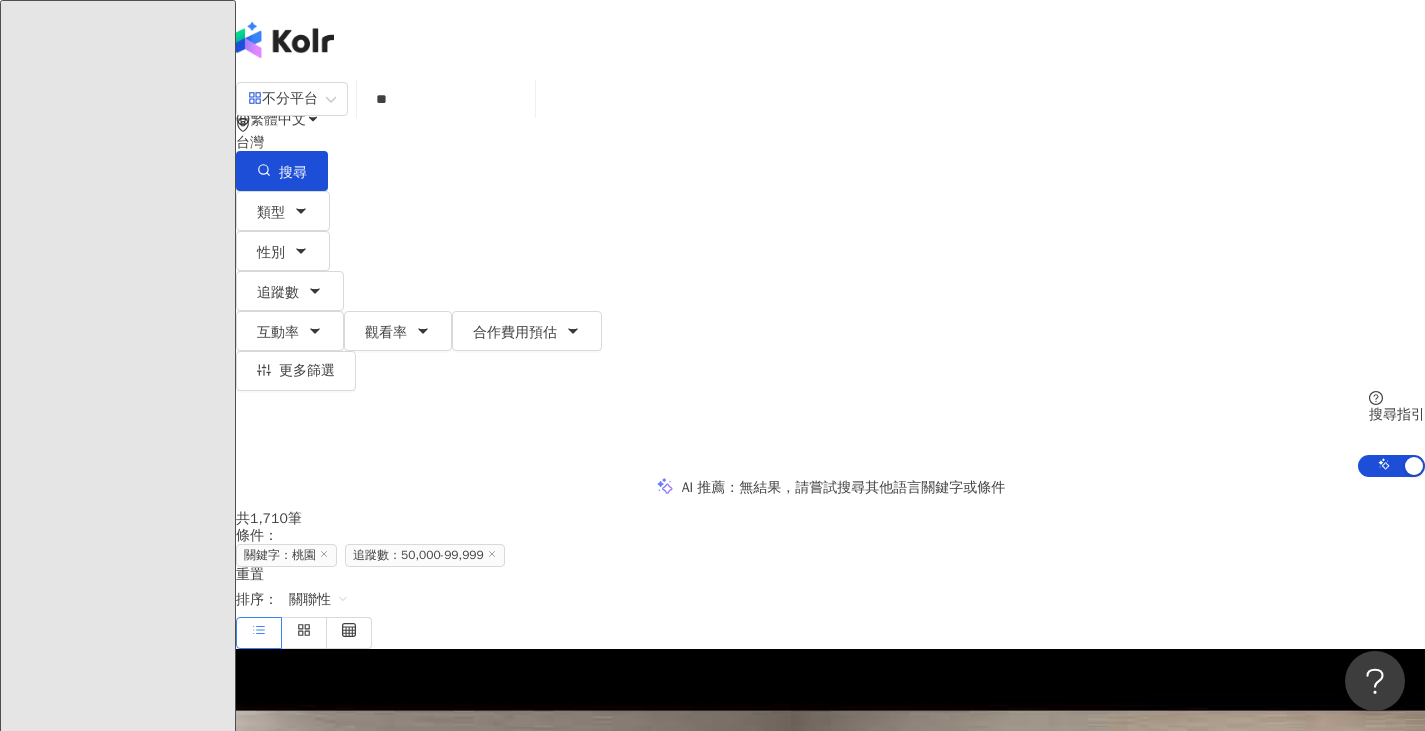 click on "關鍵字：桃園" at bounding box center (286, 555) 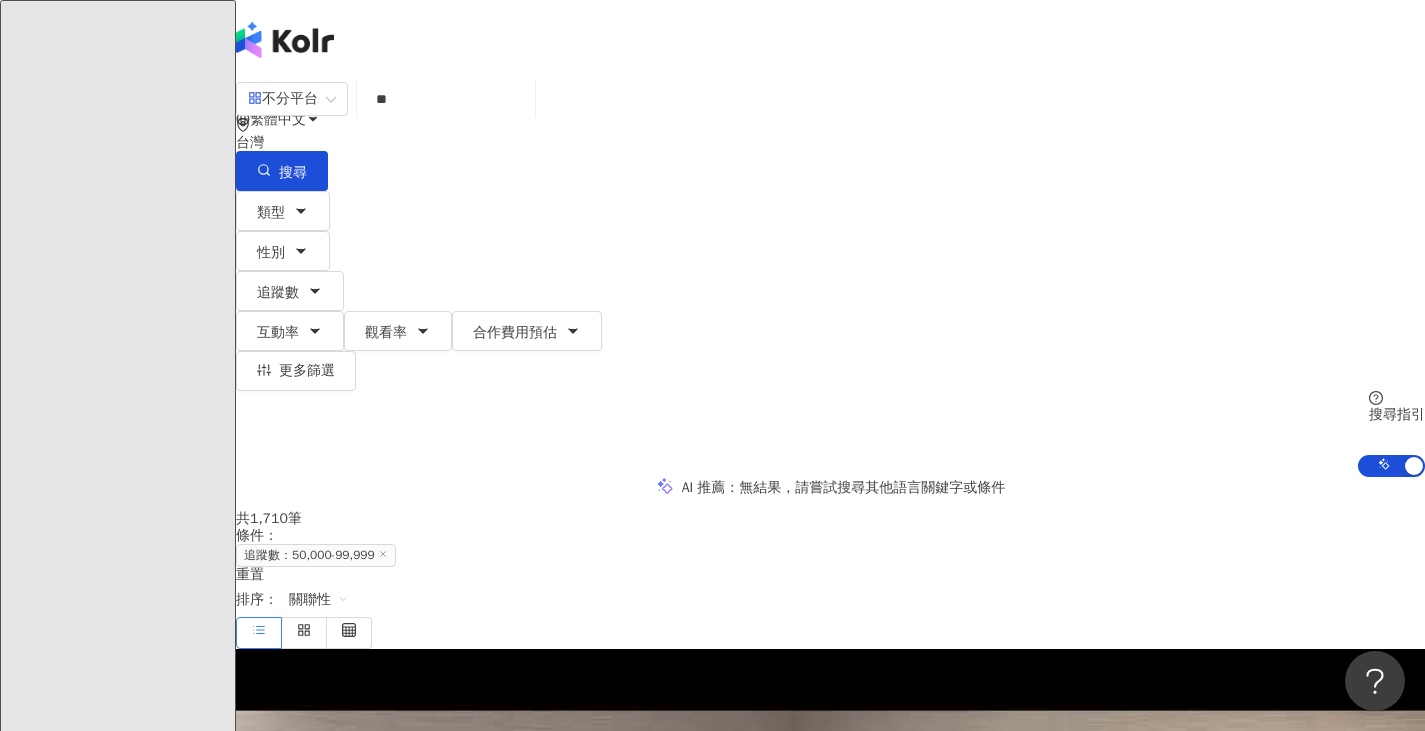 type 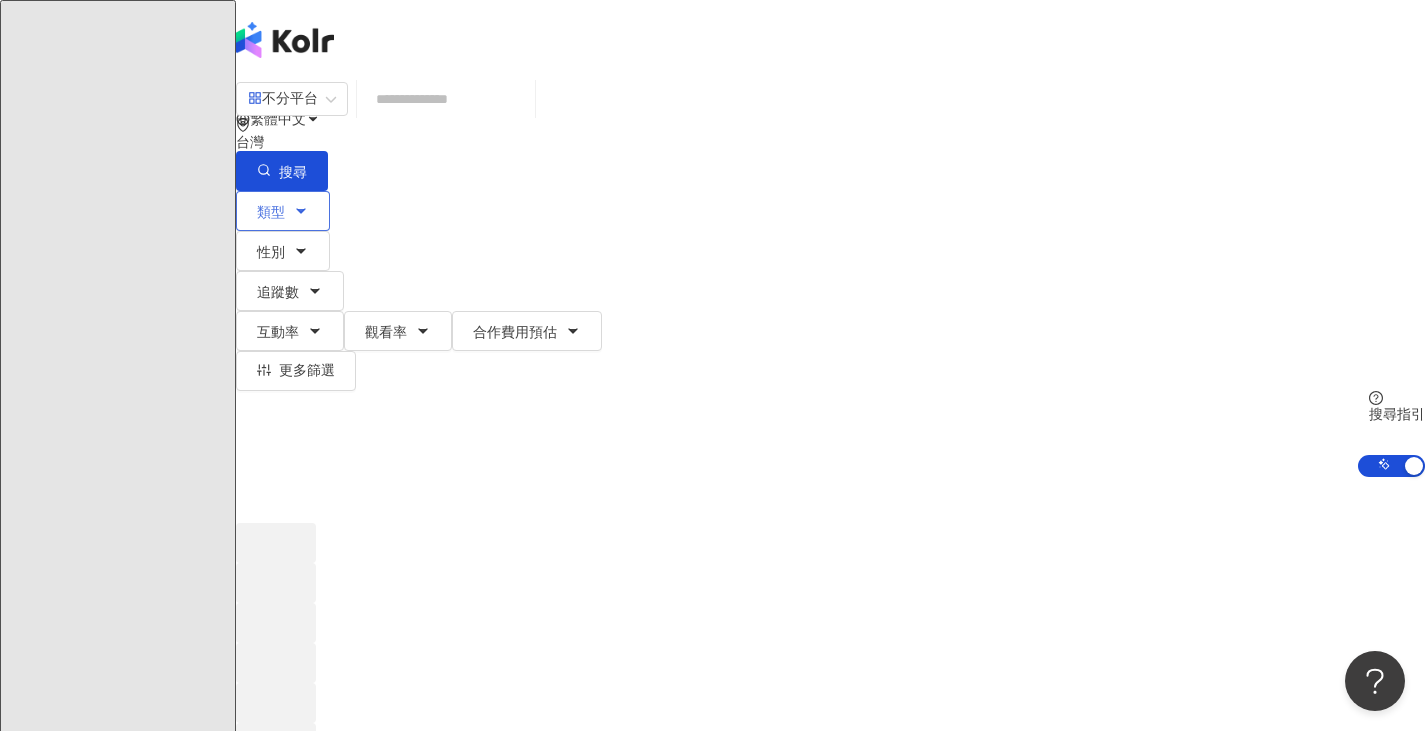click on "類型 性別 追蹤數 互動率 觀看率 合作費用預估  更多篩選 *****  -  ***** 不限 小型 奈米網紅 (<1萬) 微型網紅 (1萬-3萬) 小型網紅 (3萬-5萬) 中型 中小型網紅 (5萬-10萬) 中型網紅 (10萬-30萬) 中大型網紅 (30萬-50萬) 大型 大型網紅 (50萬-100萬) 百萬網紅 (>100萬)" at bounding box center [830, 291] 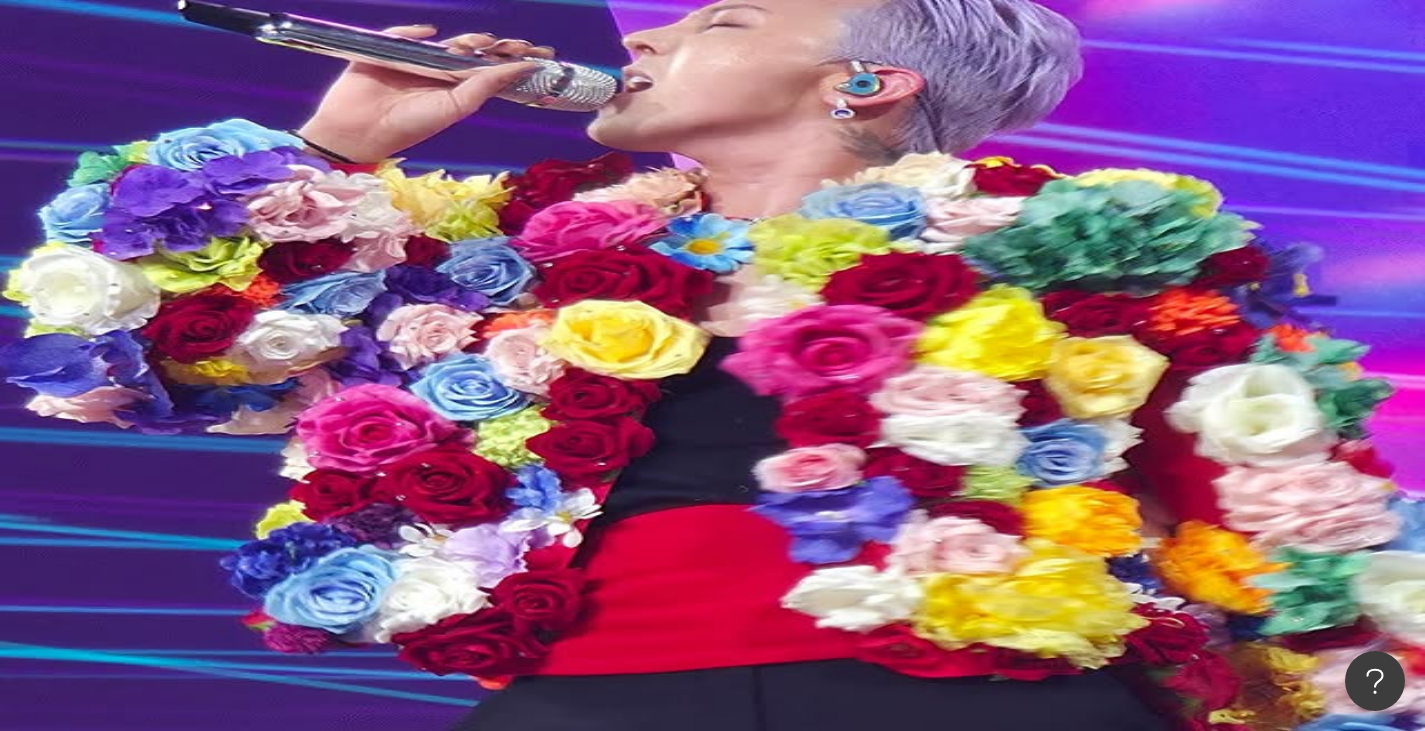 click on "類型" at bounding box center [283, 271] 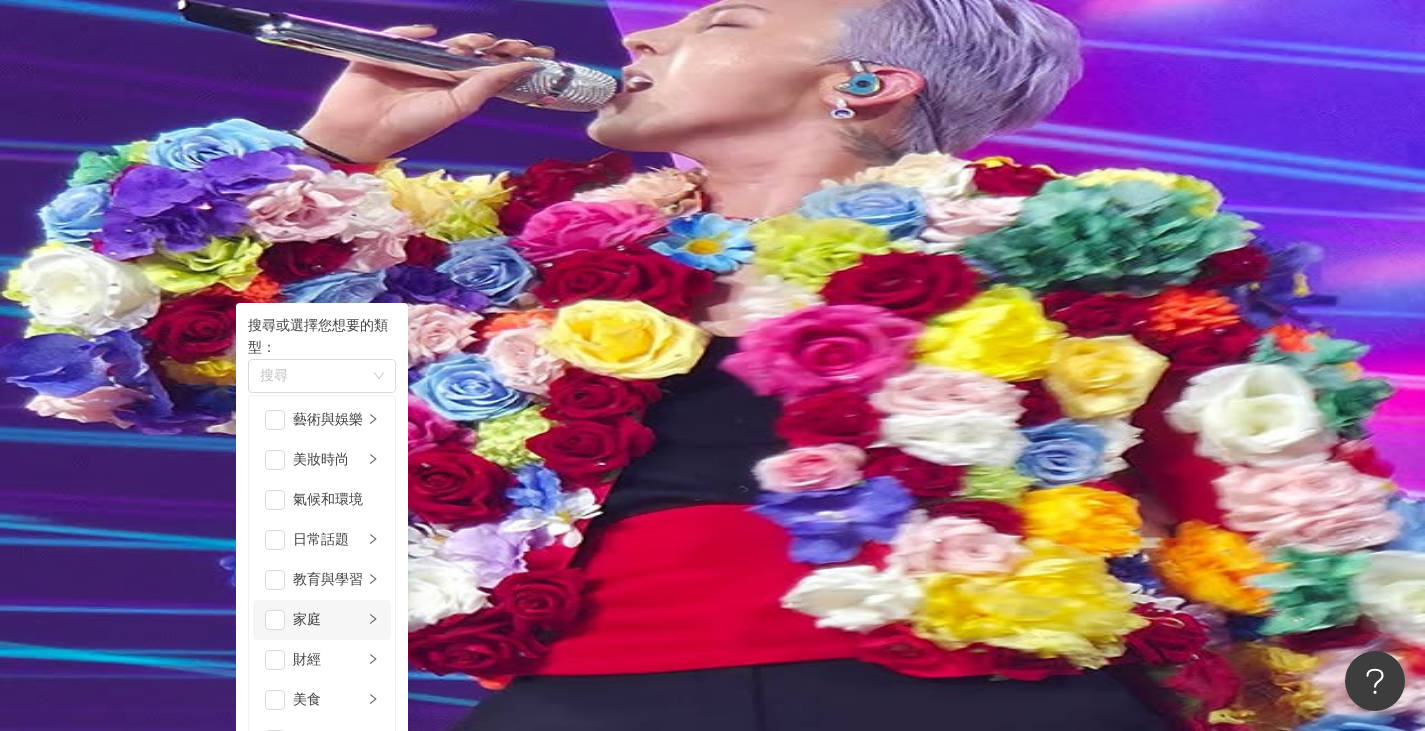 scroll, scrollTop: 400, scrollLeft: 0, axis: vertical 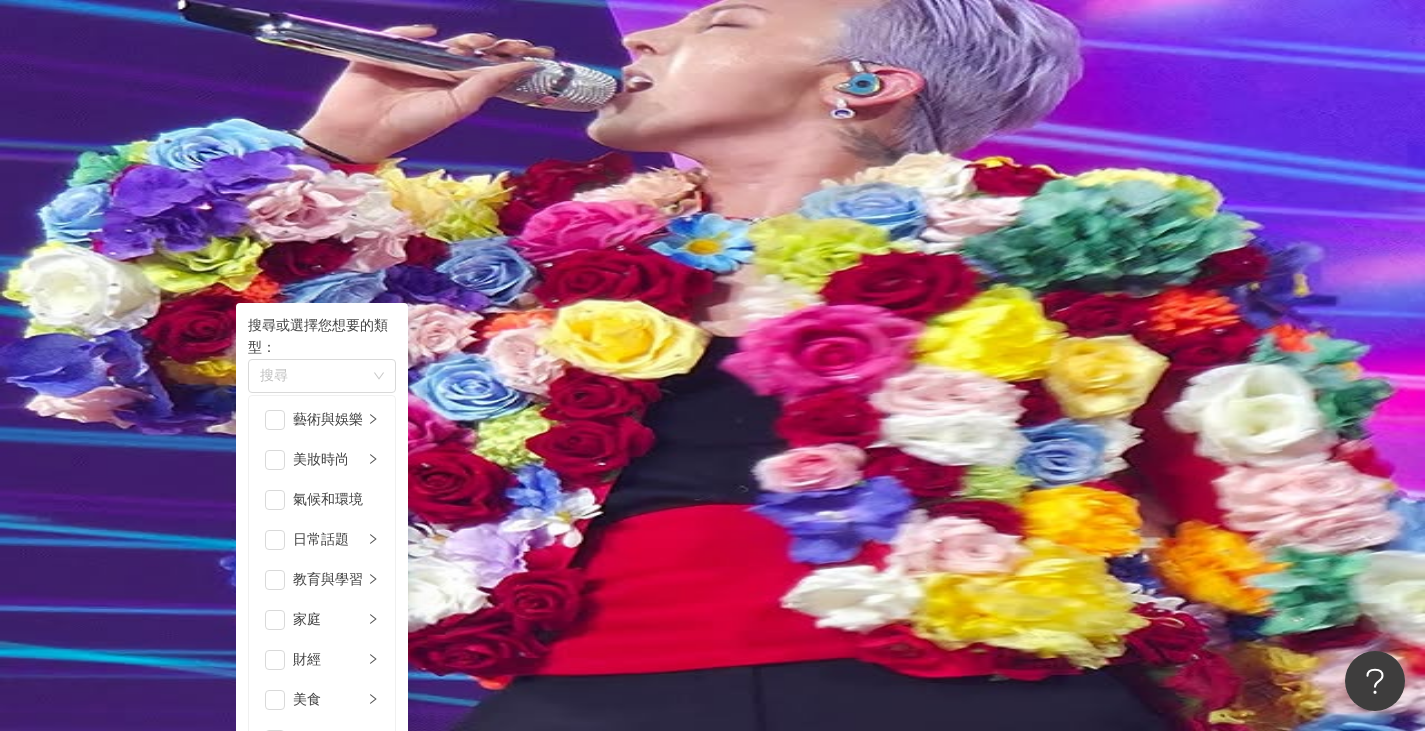 click on "生活風格" at bounding box center [328, 860] 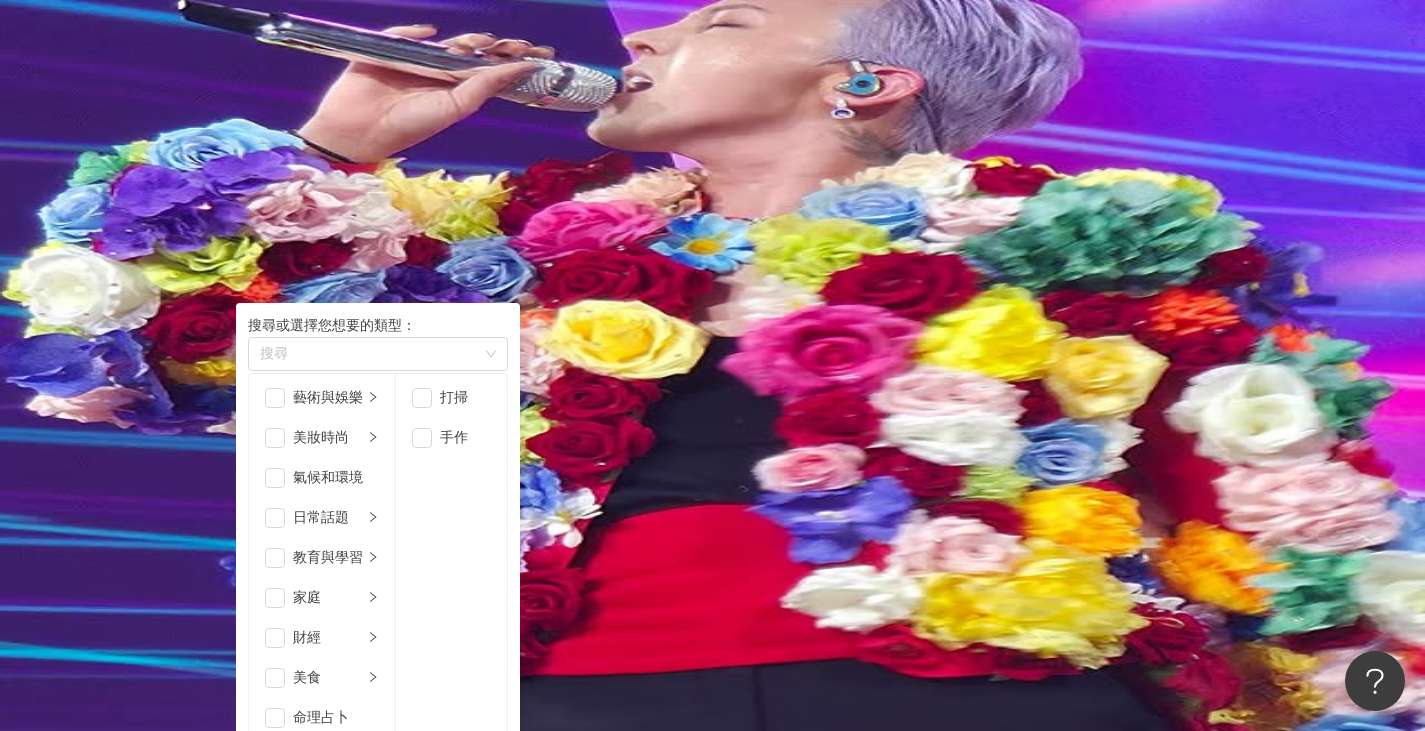 click on "影視娛樂" at bounding box center (328, 878) 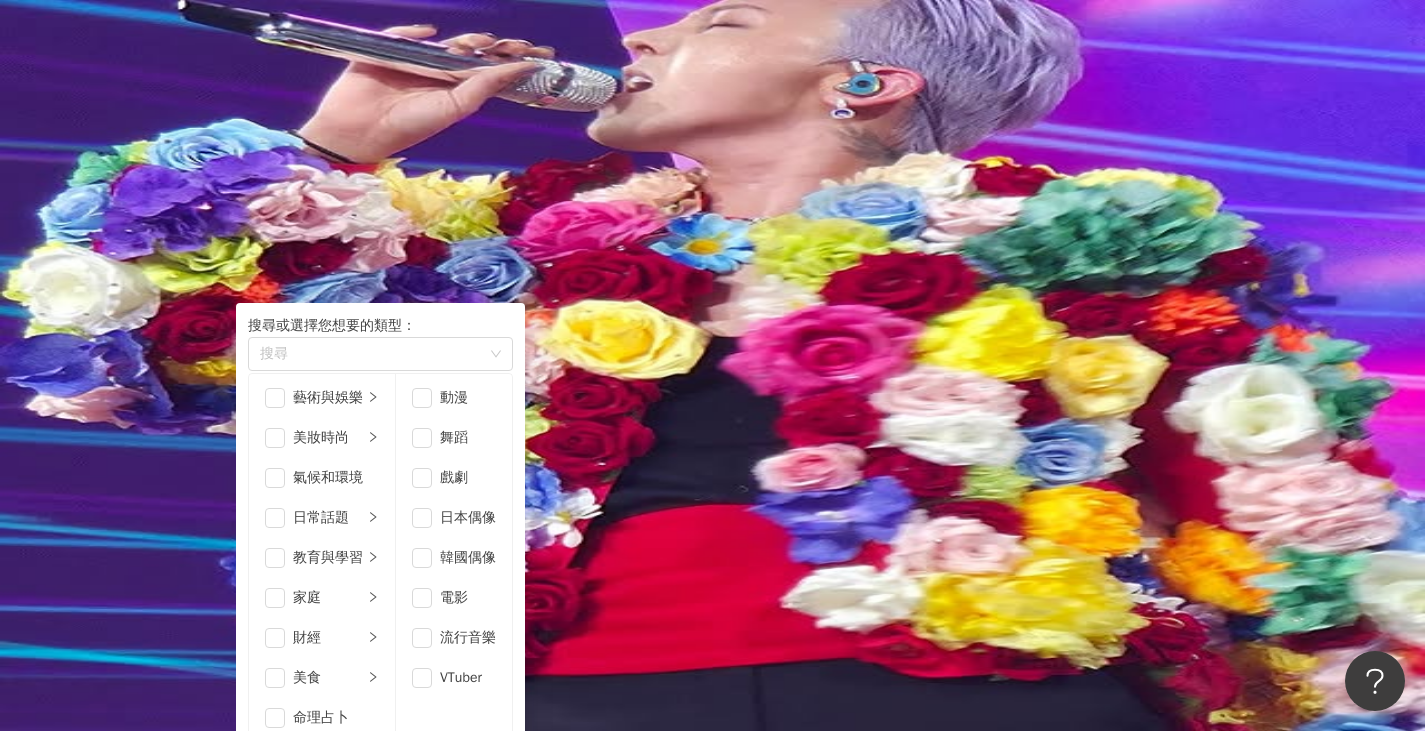 scroll, scrollTop: 693, scrollLeft: 0, axis: vertical 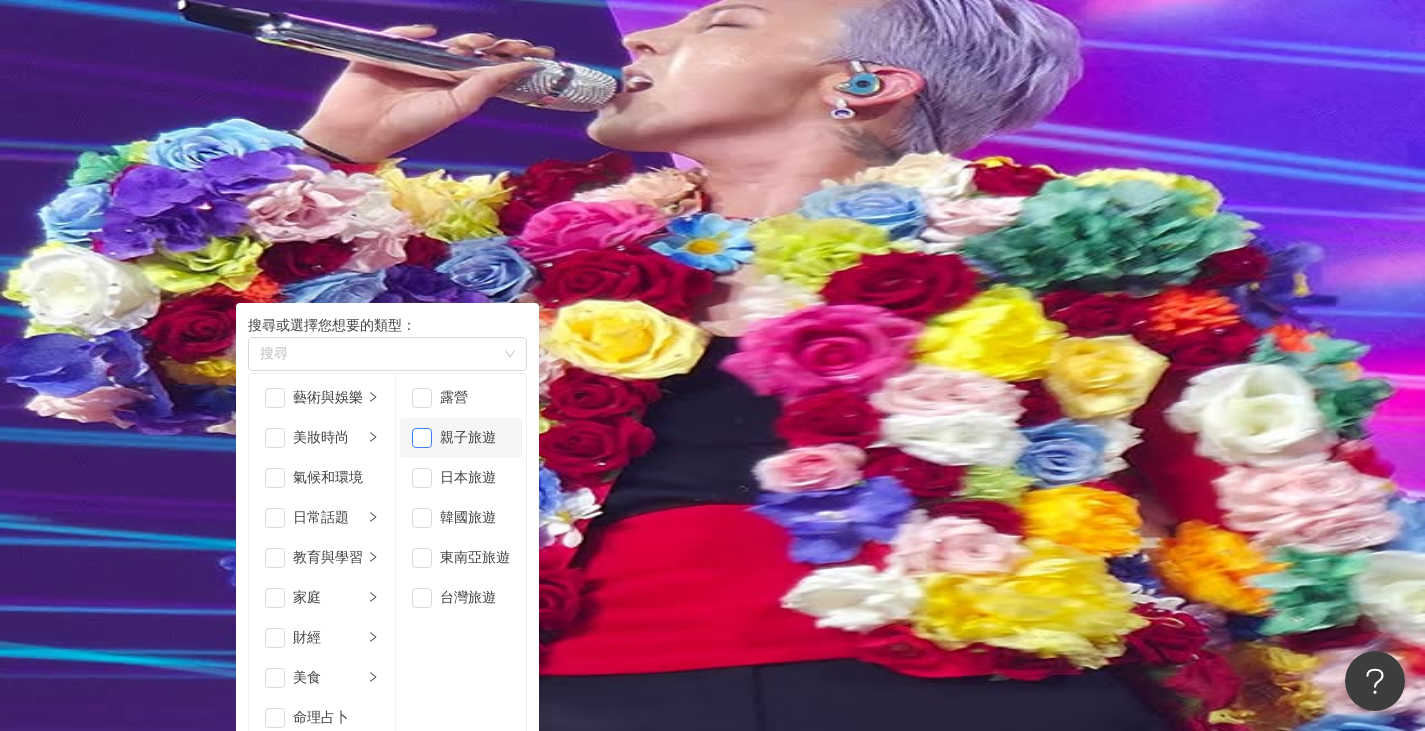 click at bounding box center (422, 438) 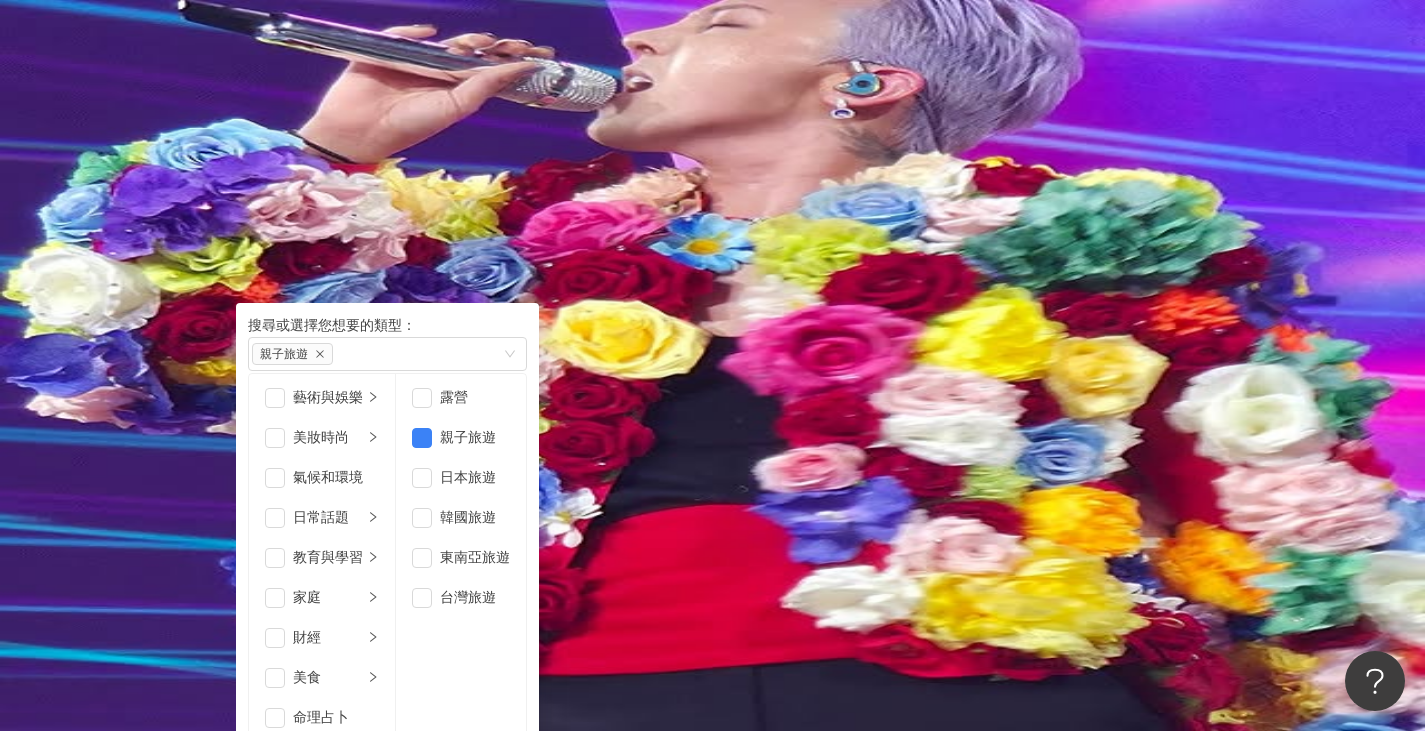 scroll, scrollTop: 100, scrollLeft: 0, axis: vertical 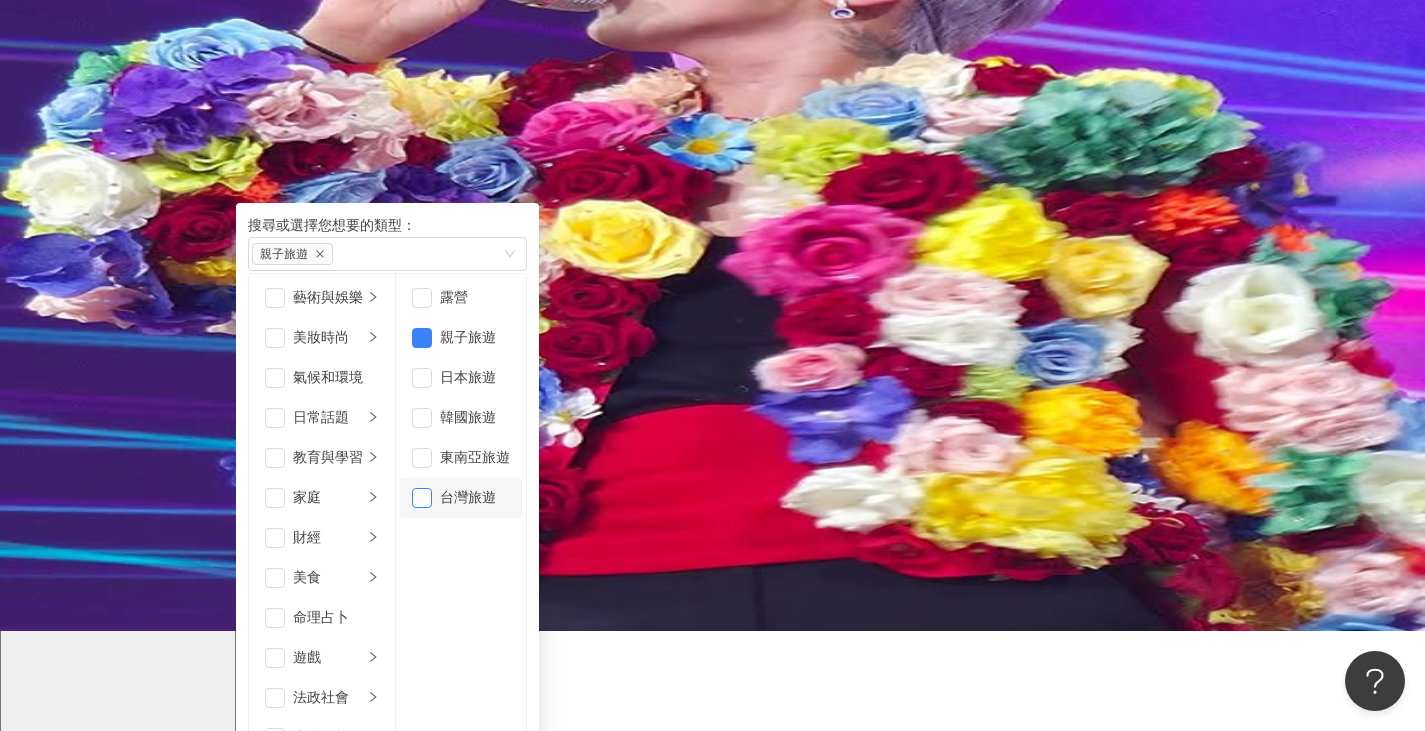 click at bounding box center [422, 498] 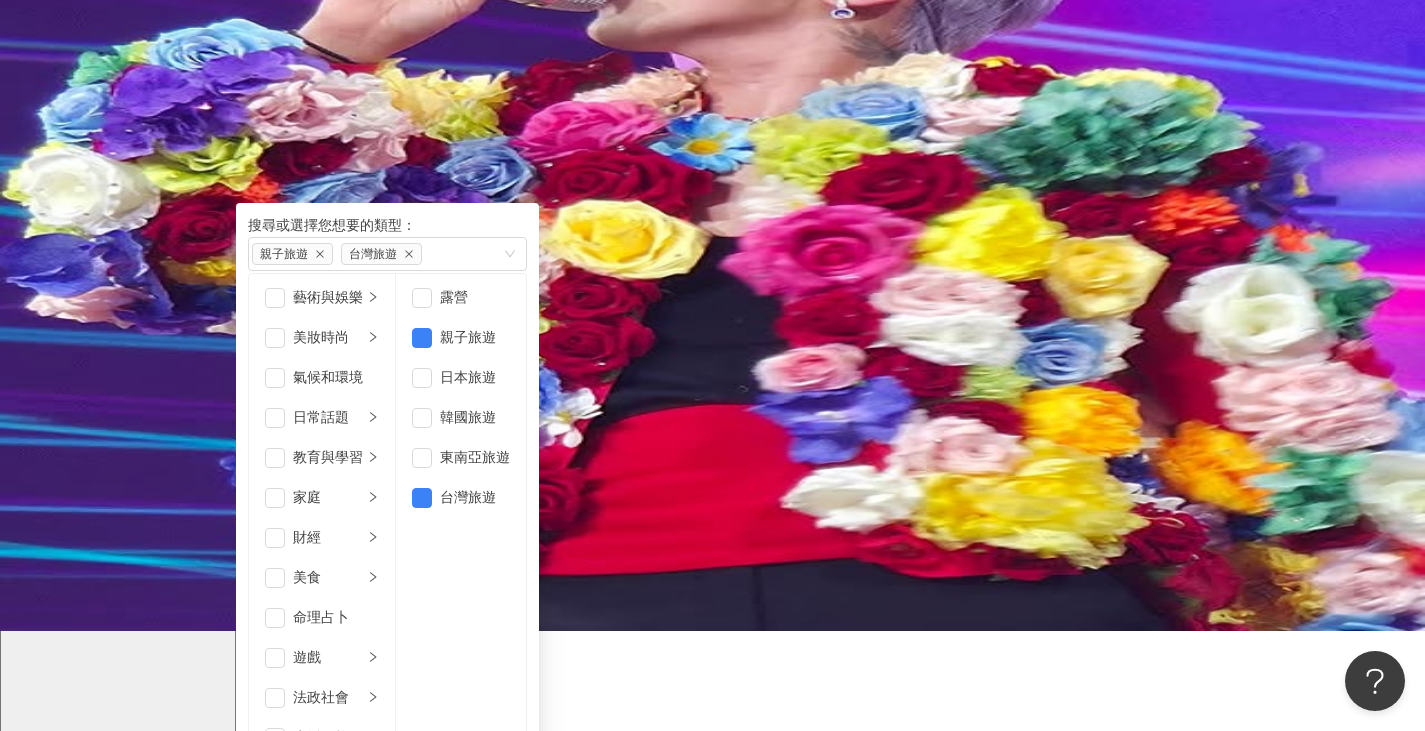 scroll, scrollTop: 0, scrollLeft: 0, axis: both 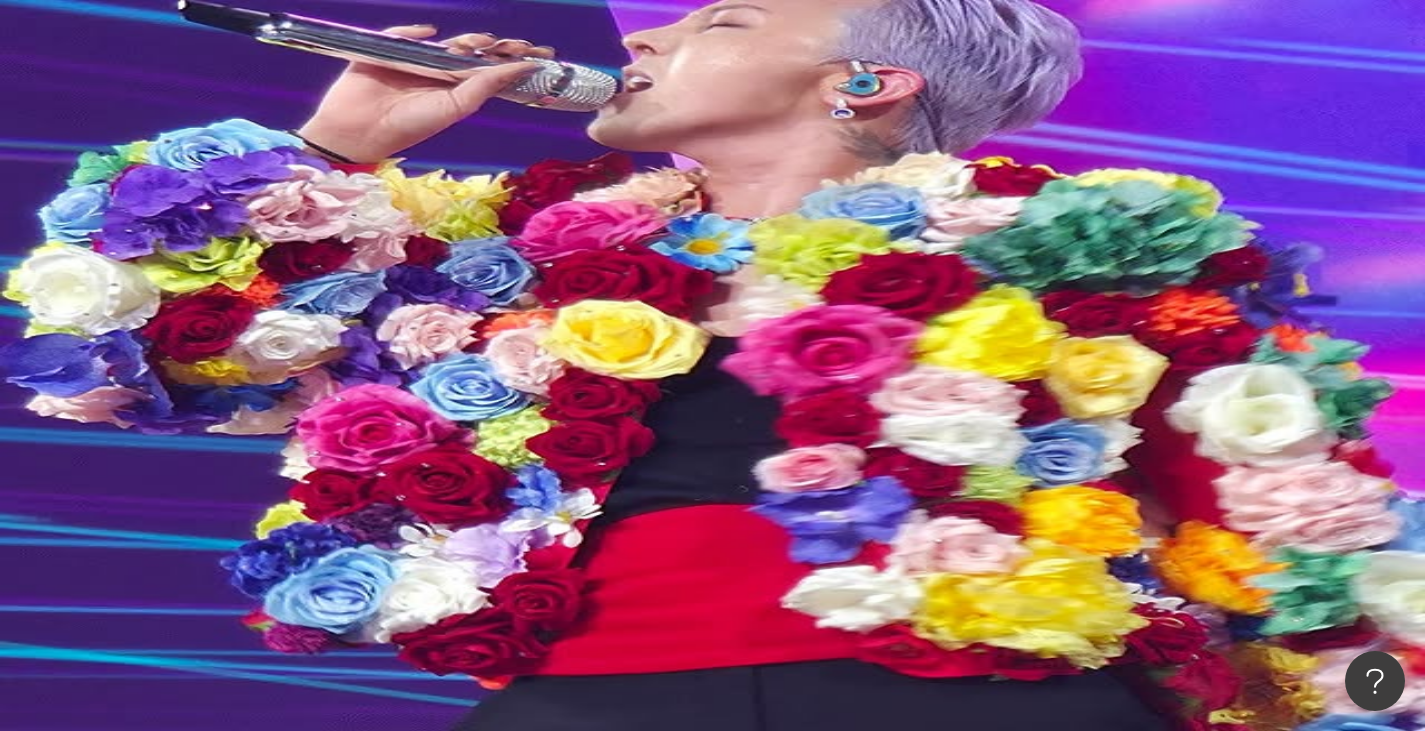 click on "不分平台 台灣 搜尋 3109f20a-3dca-4e13-b6e0-69d452f4644e 桃園 tiktok-icon 17,600   追蹤者 Vic桃園髮型設計｜桃園染髮推薦｜桃園燙髮推薦｜桃園剪髮推薦 3,798   追蹤者 Pace__salon 桃園燙髮推薦專門店 2,886   追蹤者 Mo_hair salon 2,214   追蹤者 JJHAIR SALON髮型設計 /專門店/染髮-燙髮-剪髮 3,046   追蹤者 您可能感興趣： 內壢  竹東  育兒分享  育兒  類型 搜尋或選擇您想要的類型： 親子旅遊 台灣旅遊   藝術與娛樂 美妝時尚 氣候和環境 日常話題 教育與學習 家庭 財經 美食 命理占卜 遊戲 法政社會 生活風格 影視娛樂 醫療與健康 寵物 攝影 感情 宗教 促購導購 運動 科技 交通工具 旅遊 成人 露營 親子旅遊 日本旅遊 韓國旅遊 東南亞旅遊 台灣旅遊 性別 追蹤數 互動率 觀看率 合作費用預估  更多篩選 *****  -  ***** 不限 小型 奈米網紅 (<1萬) 微型網紅 (1萬-3萬) 小型網紅 (3萬-5萬) 中型 大型 AI  AI" at bounding box center [830, 308] 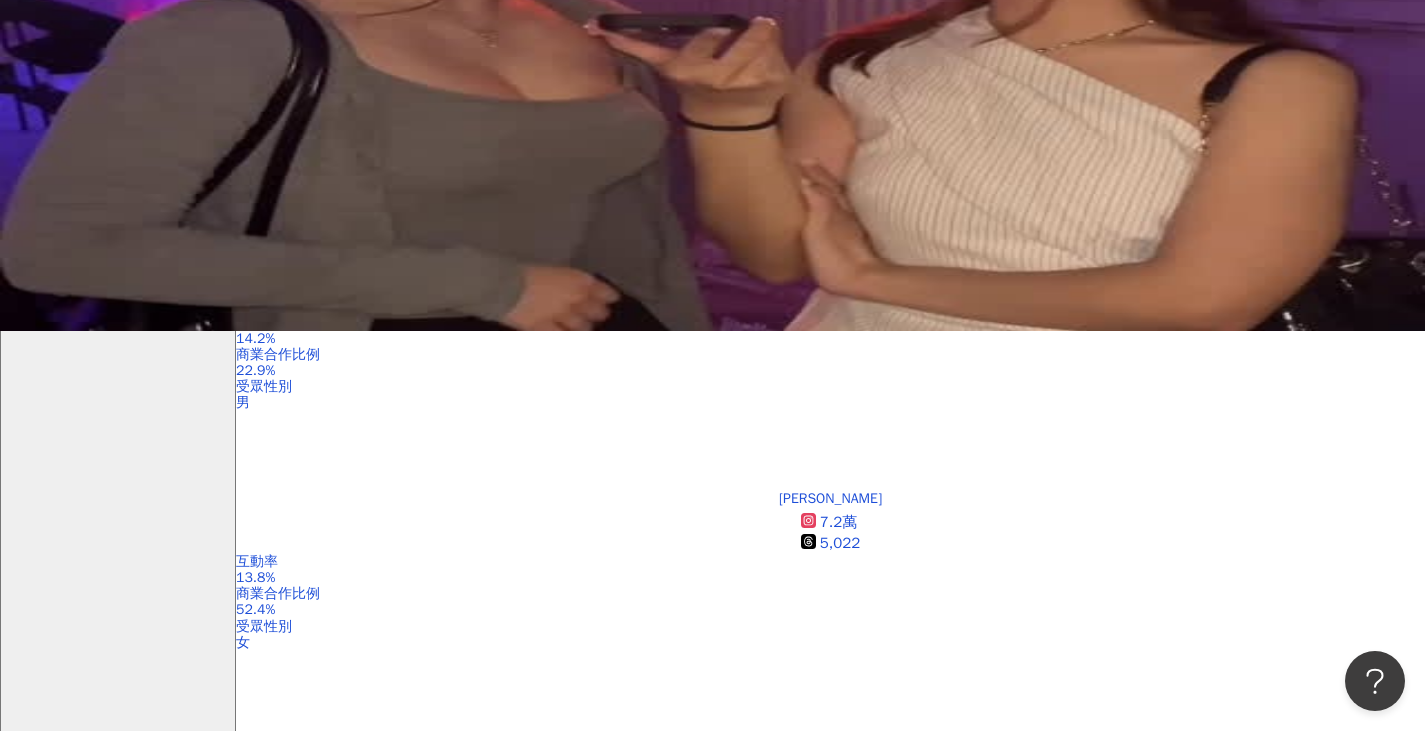 scroll, scrollTop: 0, scrollLeft: 0, axis: both 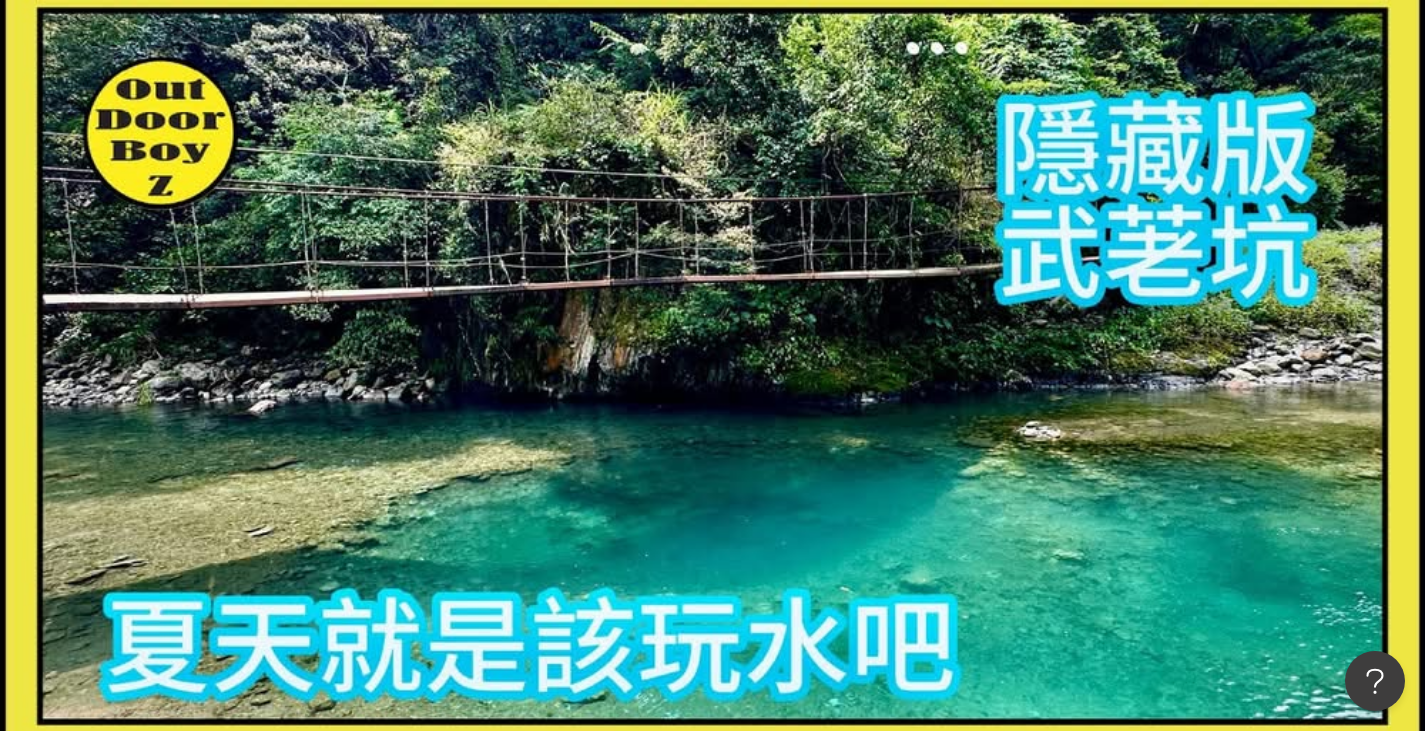 click on "合作費用預估" at bounding box center [527, 391] 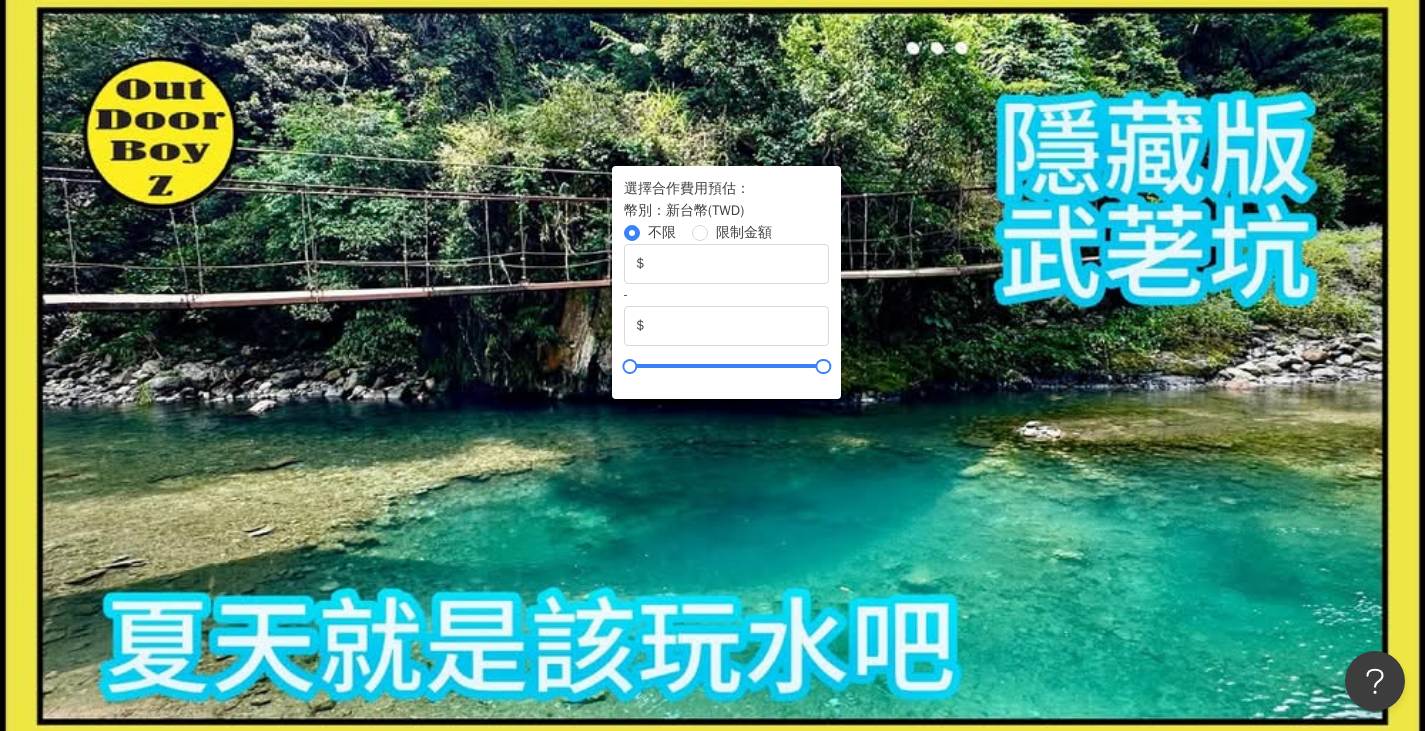 click on "您可能感興趣： 內壢  竹東  育兒分享  育兒  類型 性別 追蹤數 互動率 觀看率 合作費用預估  更多篩選 *****  -  ***** 不限 小型 奈米網紅 (<1萬) 微型網紅 (1萬-3萬) 小型網紅 (3萬-5萬) 中型 中小型網紅 (5萬-10萬) 中型網紅 (10萬-30萬) 中大型網紅 (30萬-50萬) 大型 大型網紅 (50萬-100萬) 百萬網紅 (>100萬) 選擇合作費用預估  ： 幣別 ： 新台幣 ( TWD ) 不限 限制金額 $ *  -  $ ******* 搜尋指引 AI  開啟 AI  關閉" at bounding box center [830, 364] 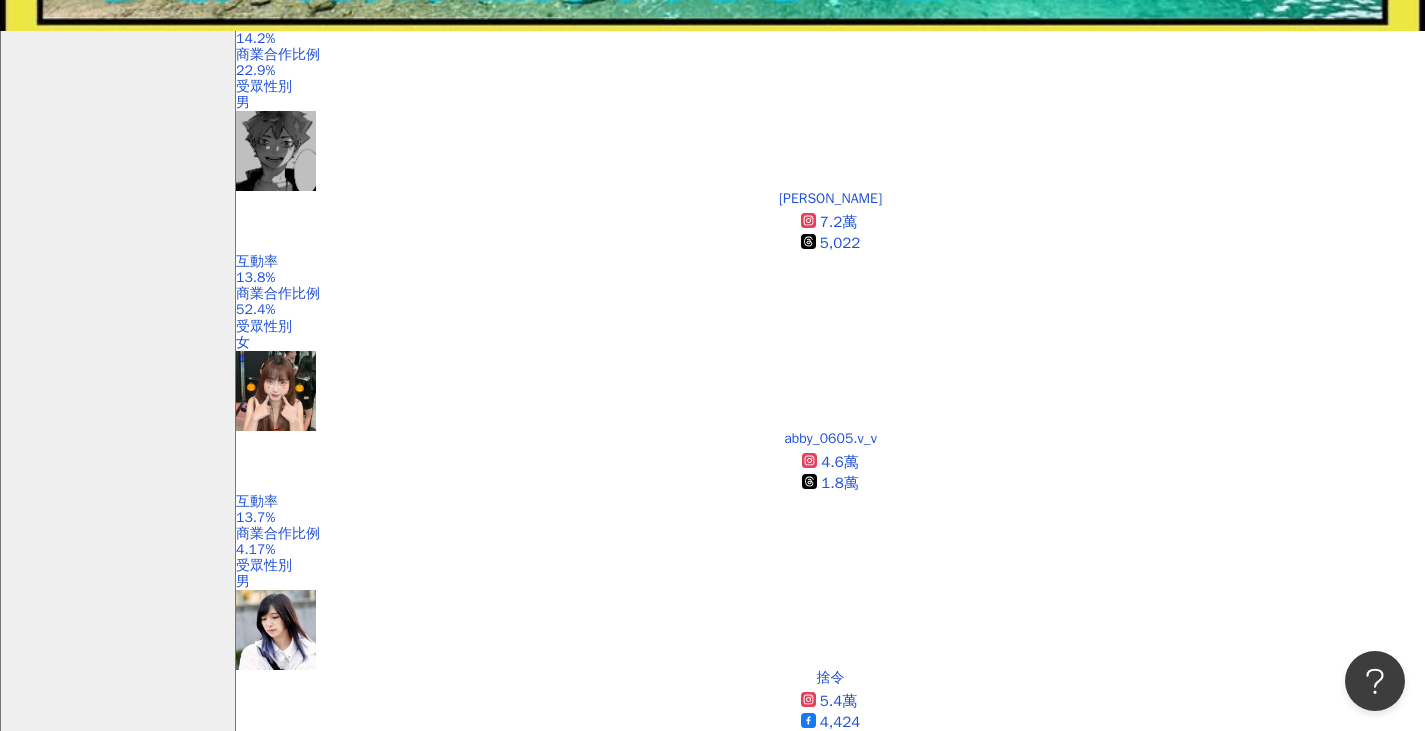 scroll, scrollTop: 1500, scrollLeft: 0, axis: vertical 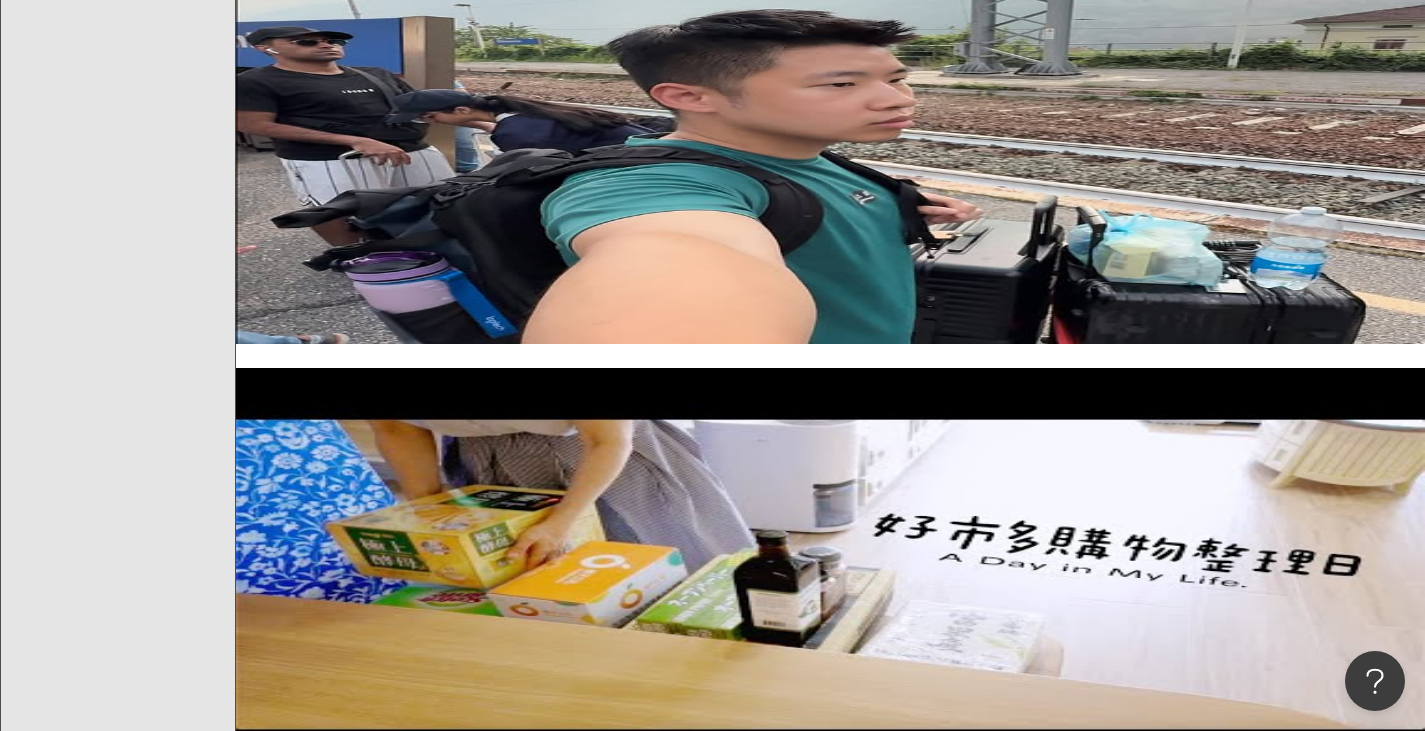 click on "繼續看更多" at bounding box center (315, 5299) 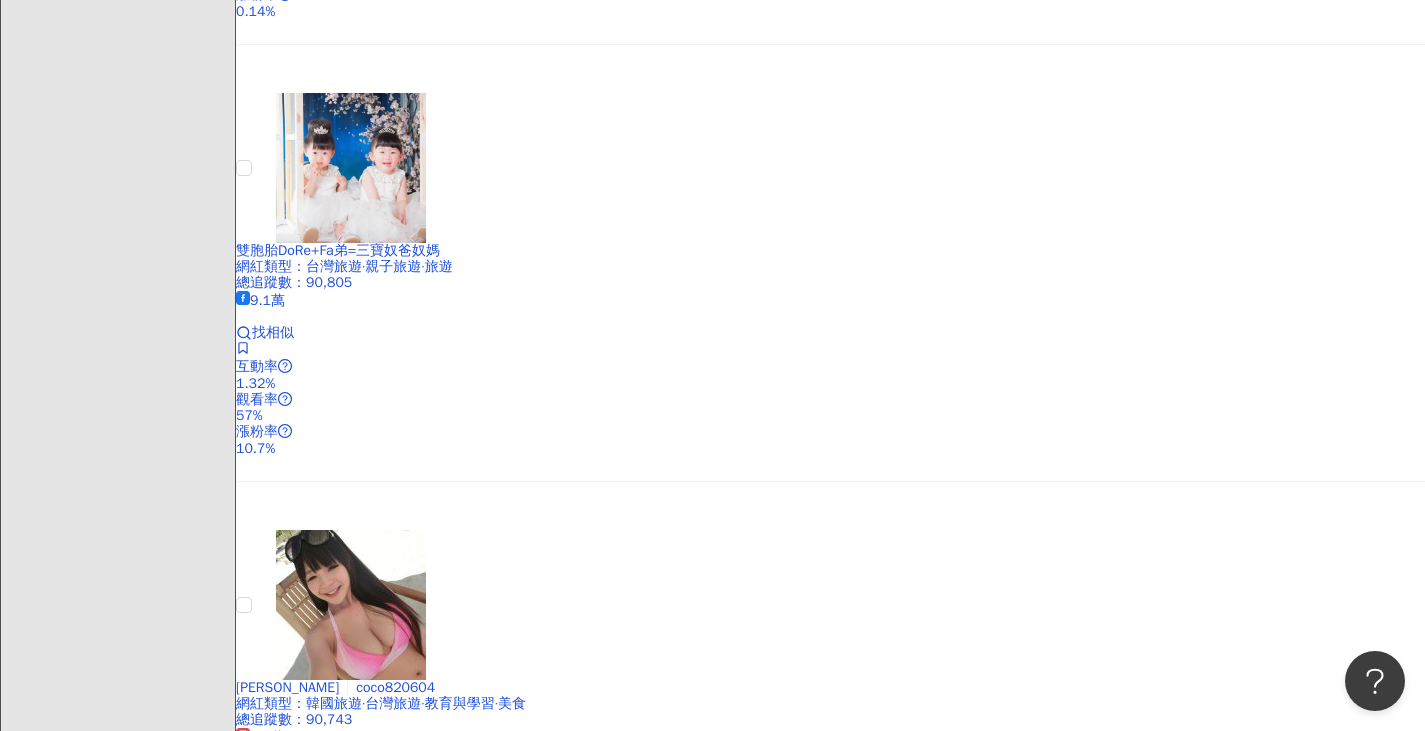 scroll, scrollTop: 6899, scrollLeft: 0, axis: vertical 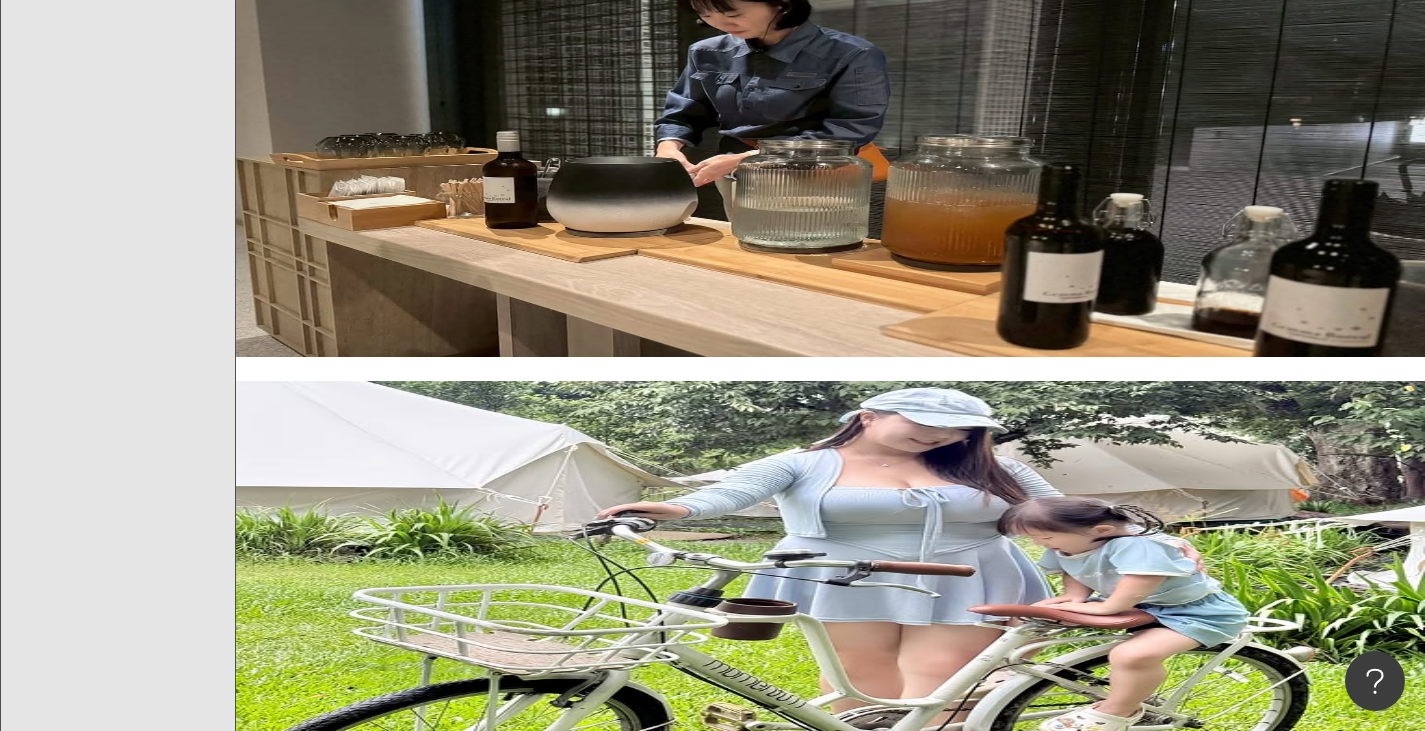 click on "繼續看更多" at bounding box center (328, 7754) 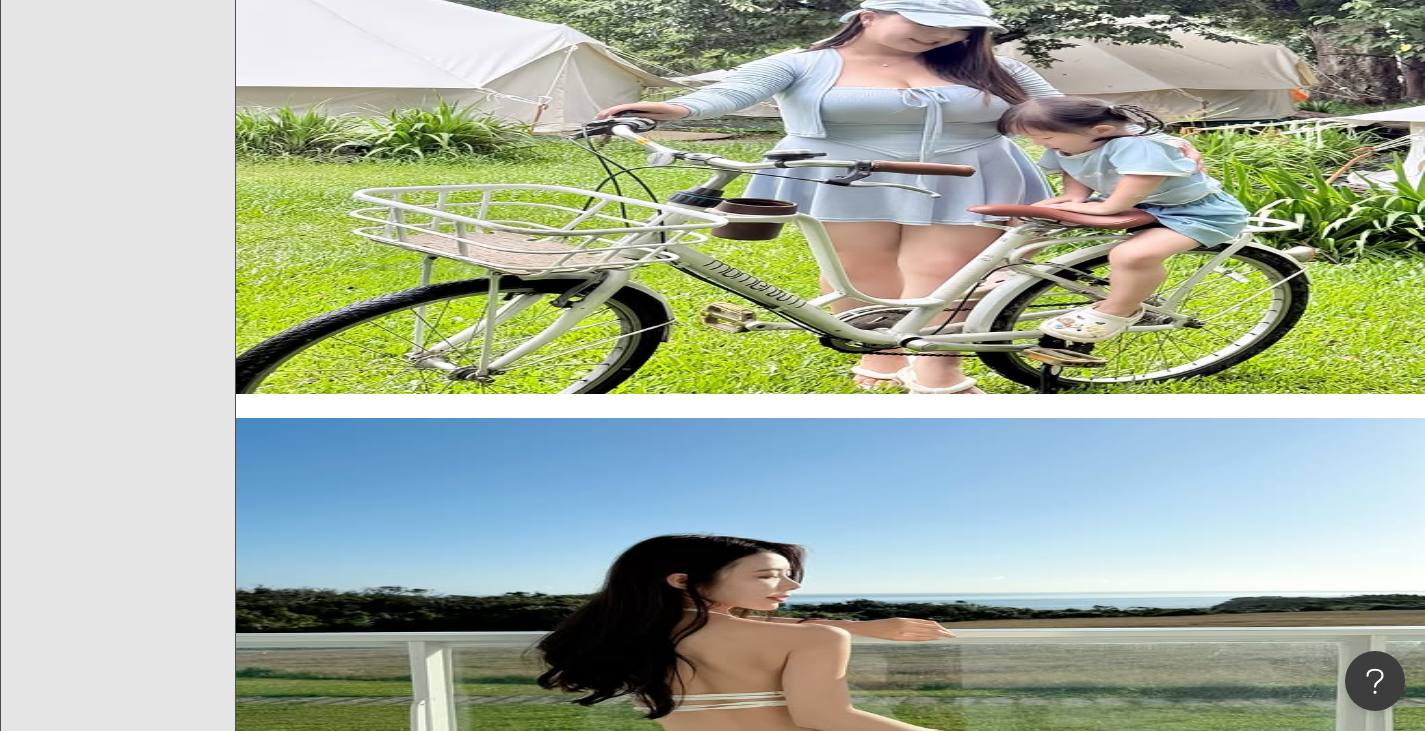 click 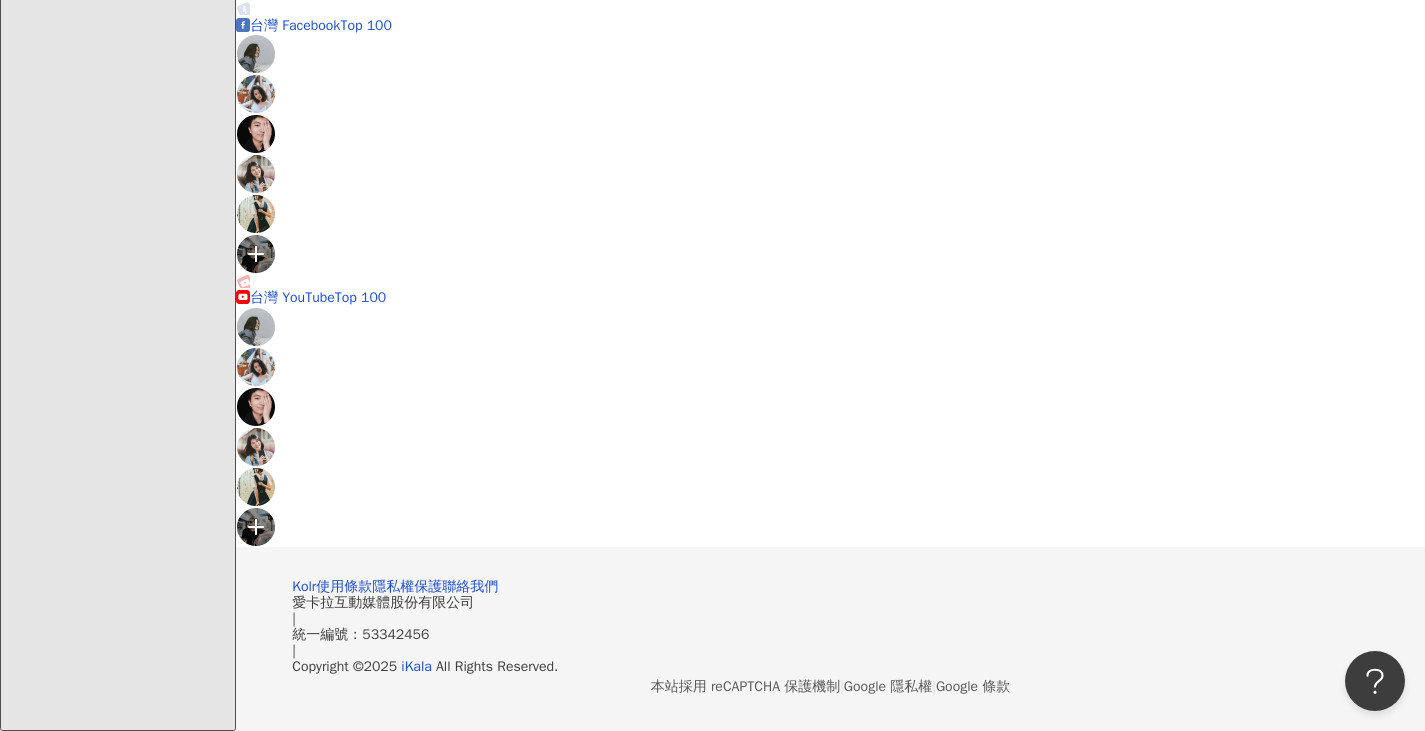 scroll, scrollTop: 0, scrollLeft: 0, axis: both 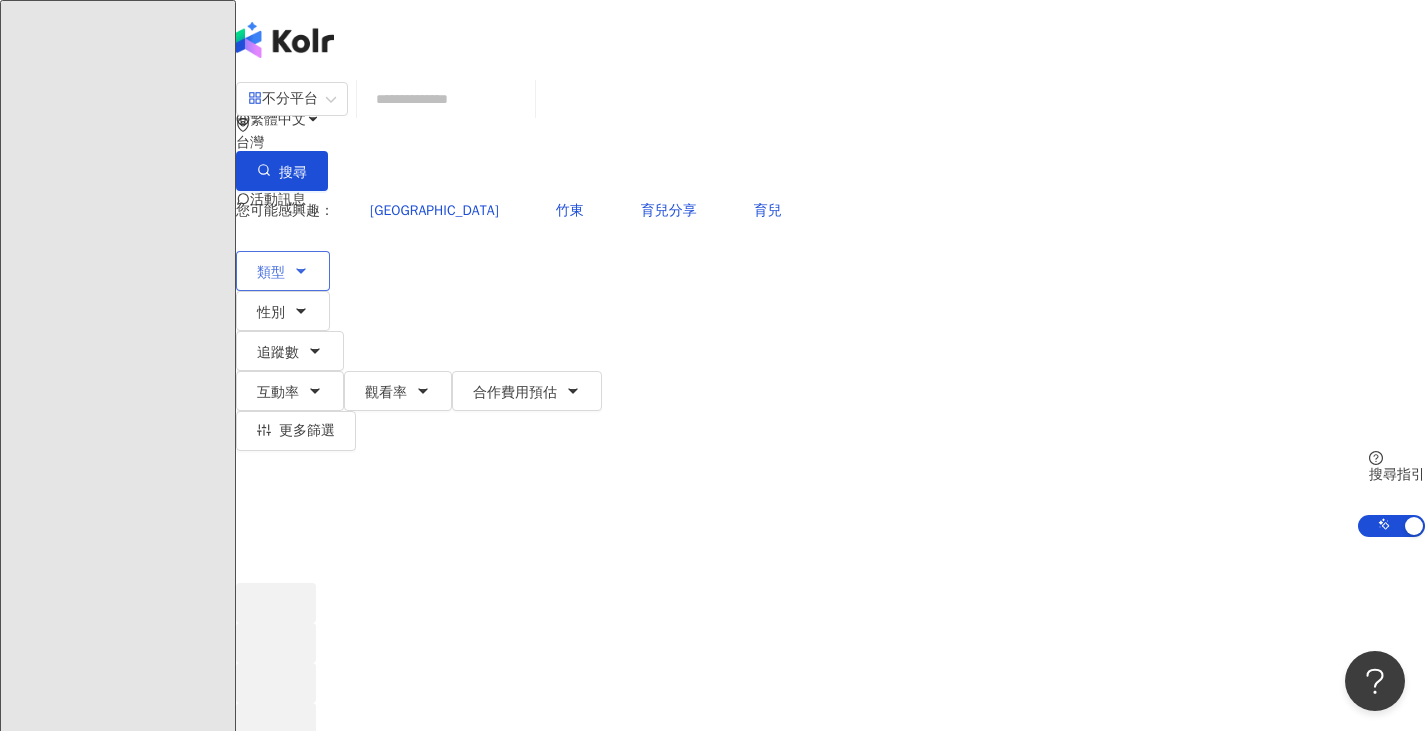 click 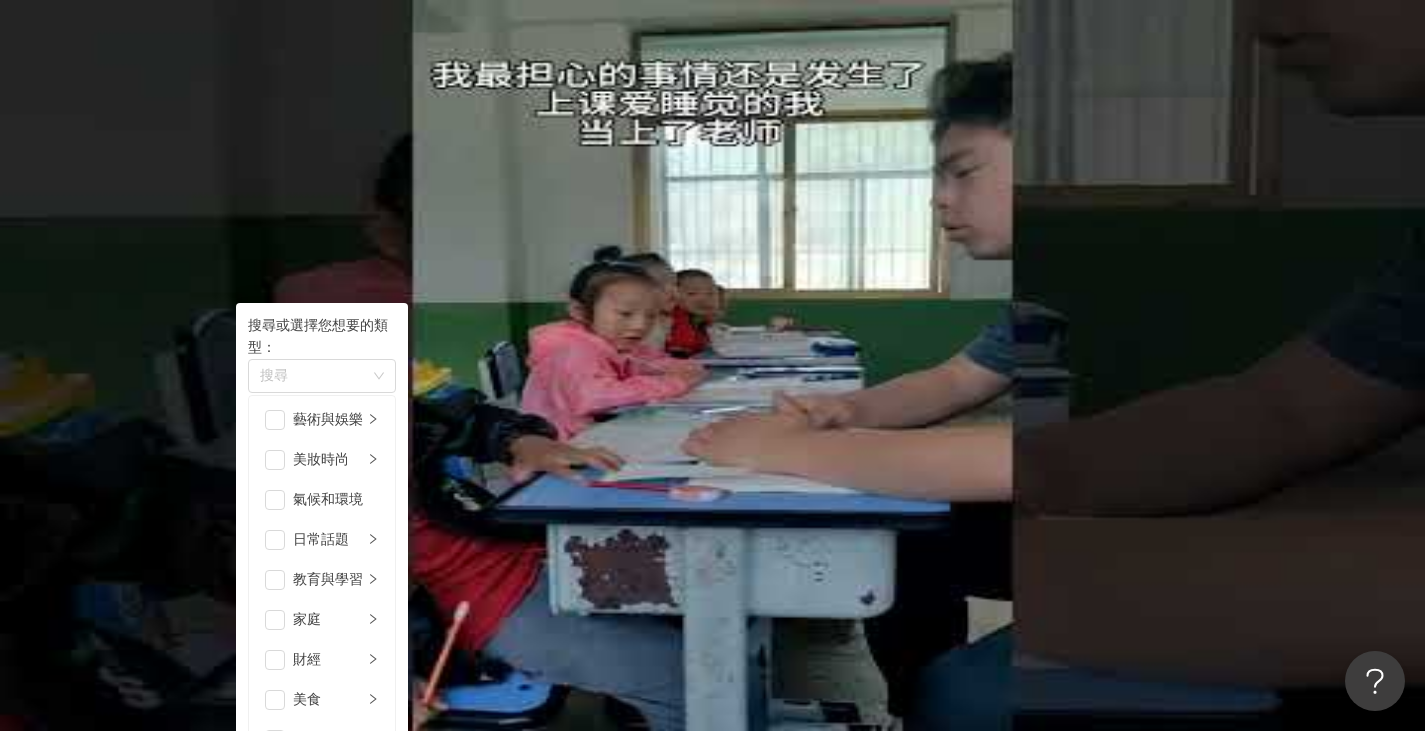 scroll, scrollTop: 693, scrollLeft: 0, axis: vertical 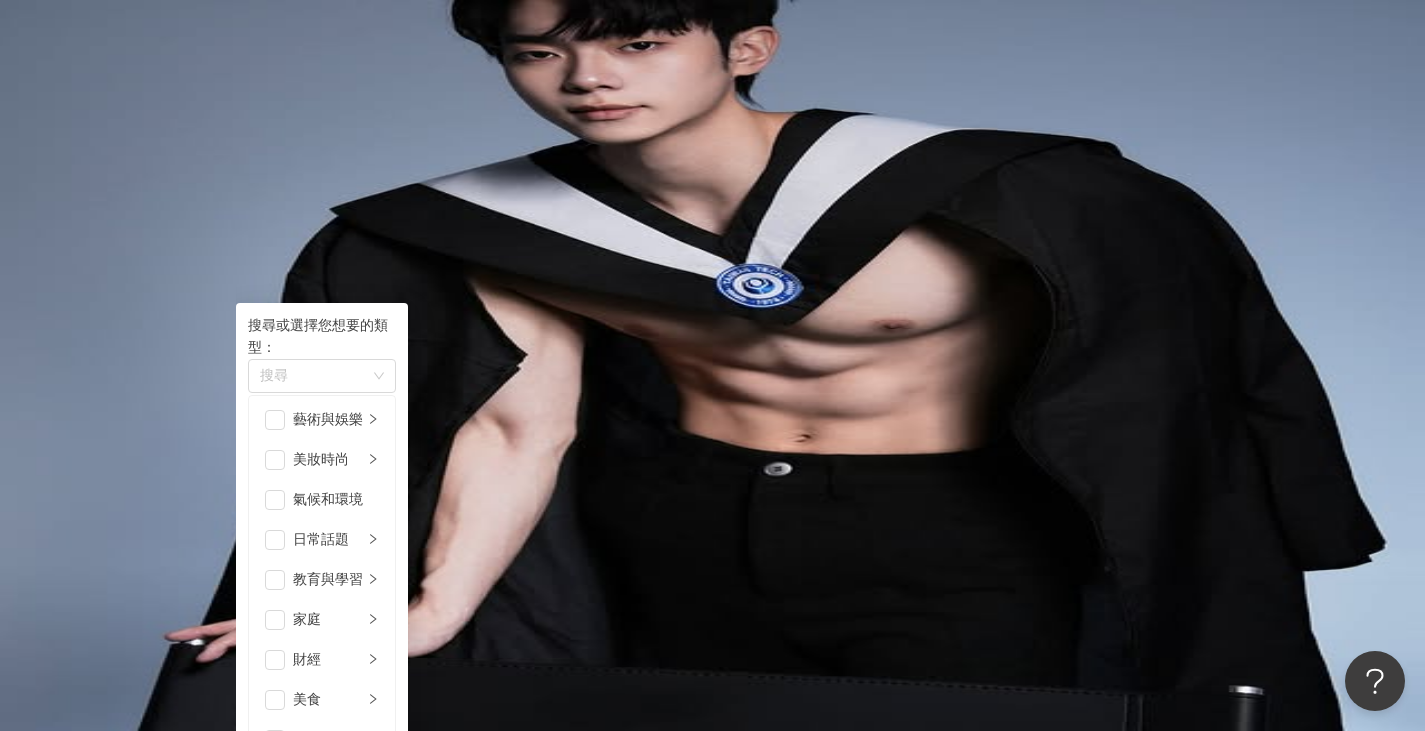 click on "成人" at bounding box center (336, 1340) 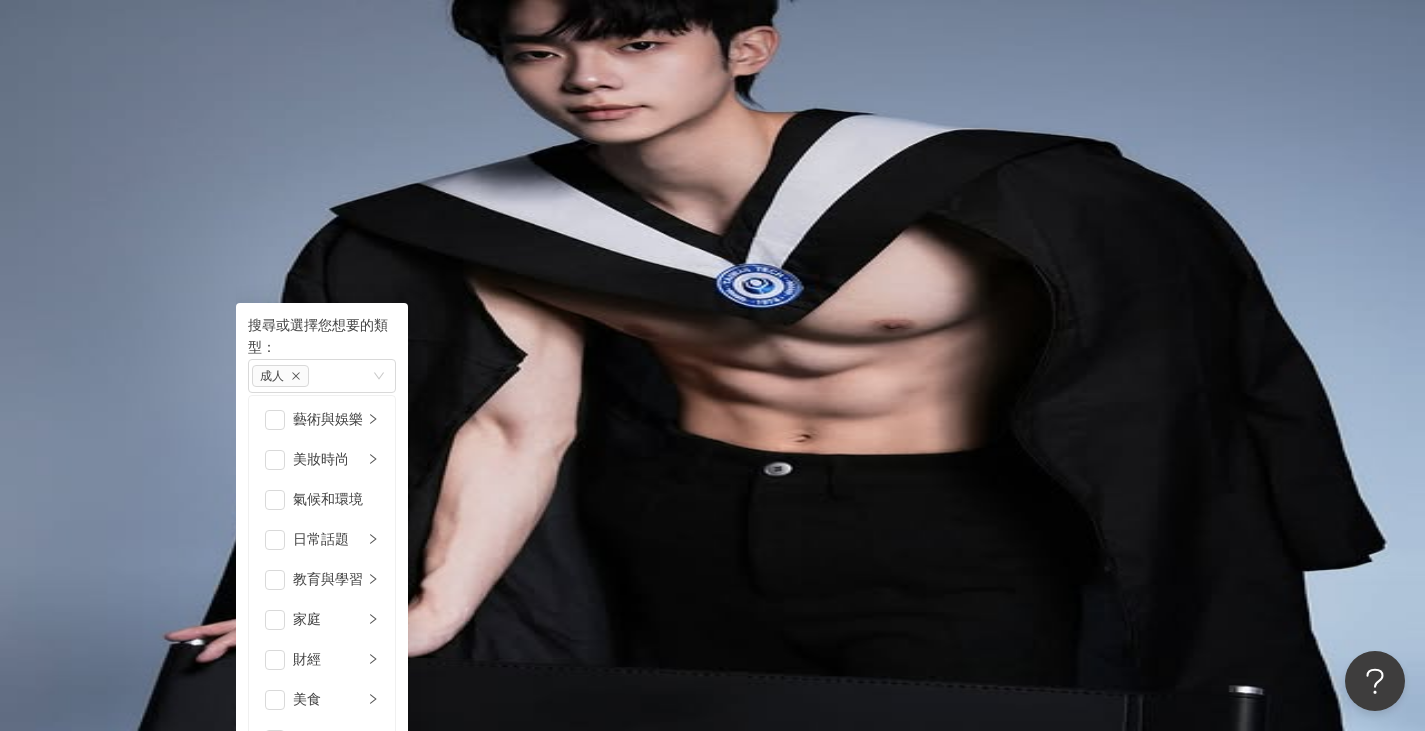 click at bounding box center [275, 1340] 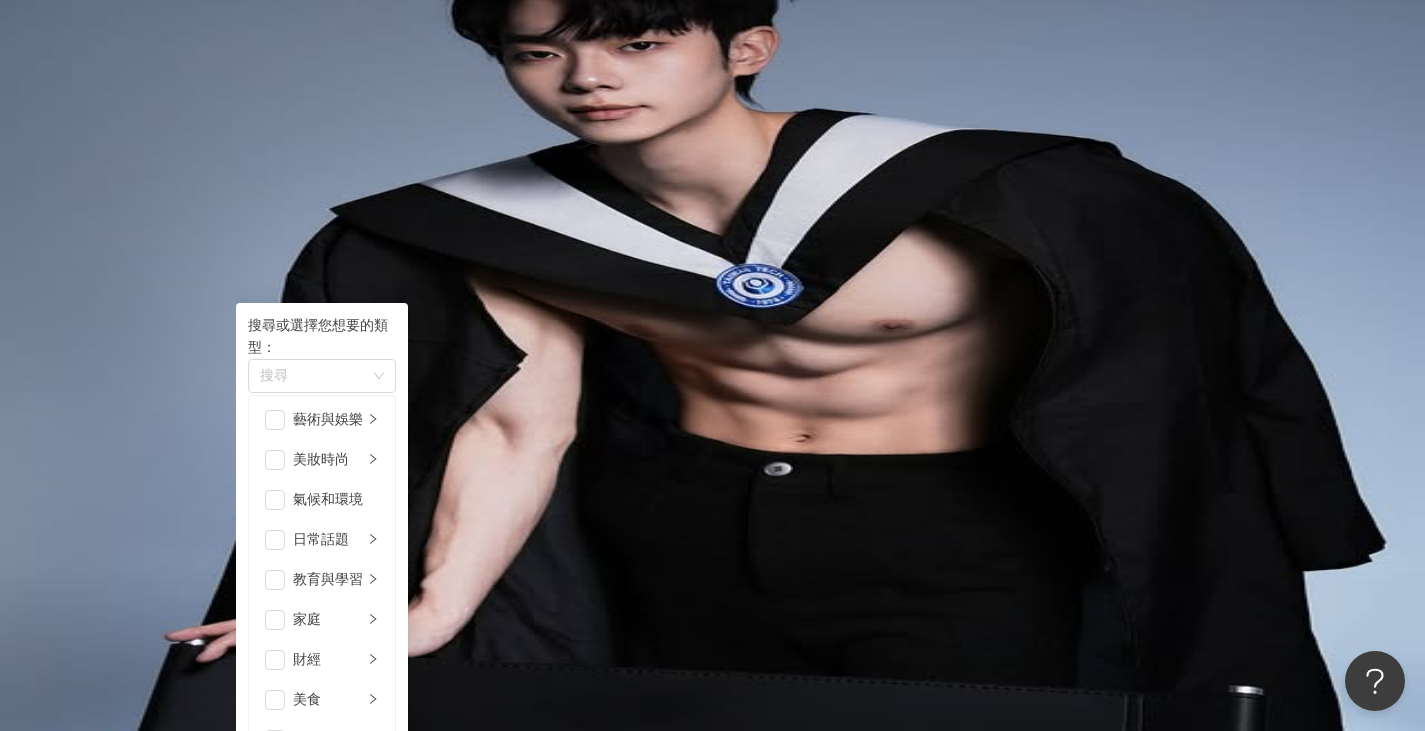 click on "旅遊" at bounding box center [328, 1300] 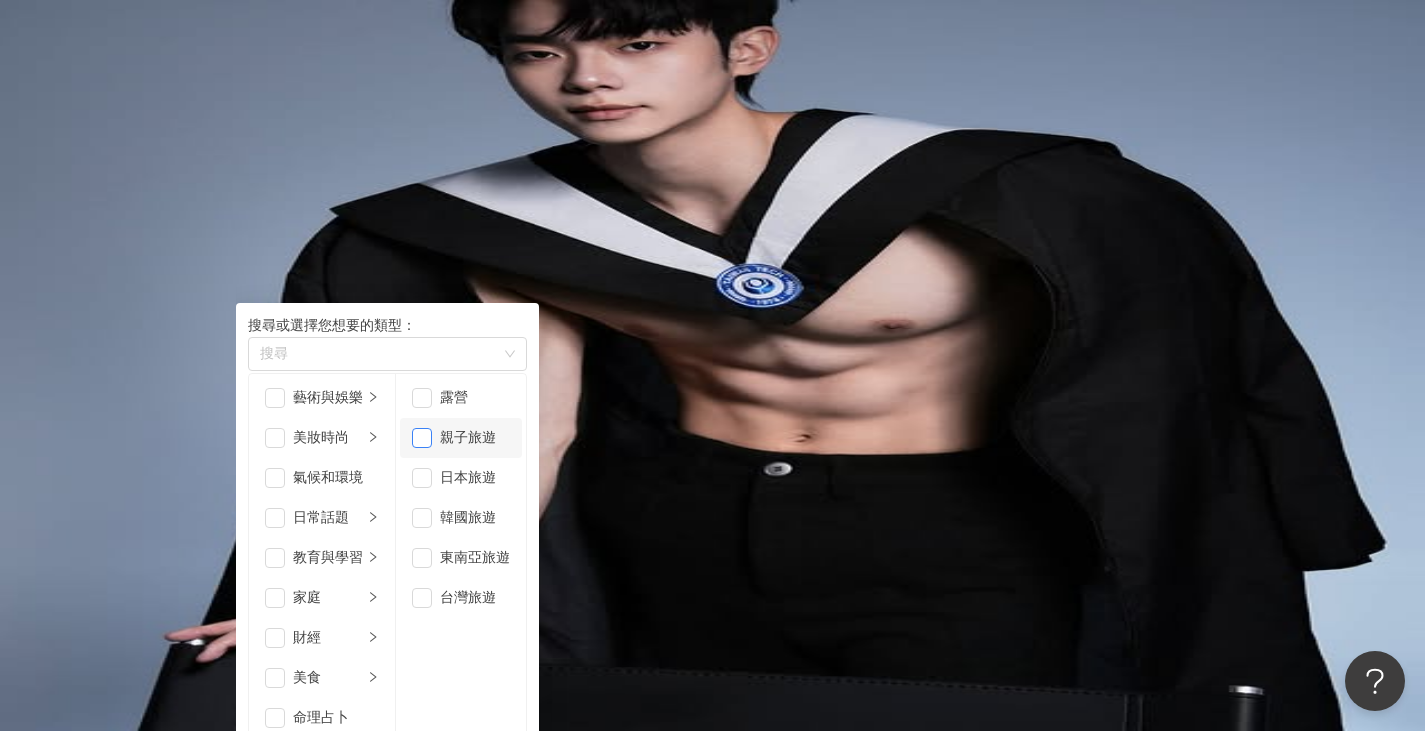 click at bounding box center [422, 438] 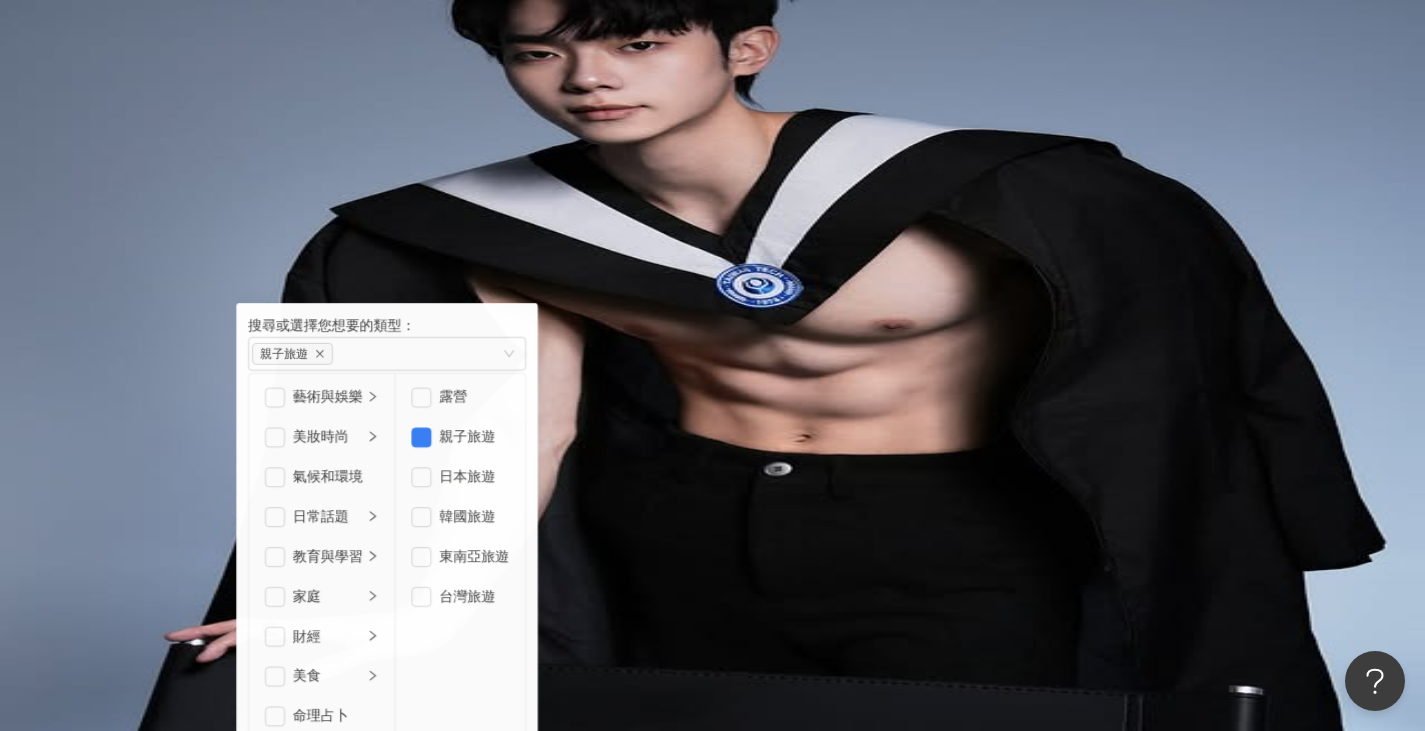 click on "您可能感興趣： 內壢  竹東  育兒分享  育兒  類型 搜尋或選擇您想要的類型： 親子旅遊   藝術與娛樂 美妝時尚 氣候和環境 日常話題 教育與學習 家庭 財經 美食 命理占卜 遊戲 法政社會 生活風格 影視娛樂 醫療與健康 寵物 攝影 感情 宗教 促購導購 運動 科技 交通工具 旅遊 成人 露營 親子旅遊 日本旅遊 韓國旅遊 東南亞旅遊 台灣旅遊 性別 追蹤數 互動率 觀看率 合作費用預估  更多篩選 *****  -  ***** 不限 小型 奈米網紅 (<1萬) 微型網紅 (1萬-3萬) 小型網紅 (3萬-5萬) 中型 中小型網紅 (5萬-10萬) 中型網紅 (10萬-30萬) 中大型網紅 (30萬-50萬) 大型 大型網紅 (50萬-100萬) 百萬網紅 (>100萬) 選擇合作費用預估  ： 幣別 ： 新台幣 ( TWD ) 不限 限制金額 $ *  -  $ ******* 搜尋指引 AI  開啟 AI  關閉" at bounding box center (830, 364) 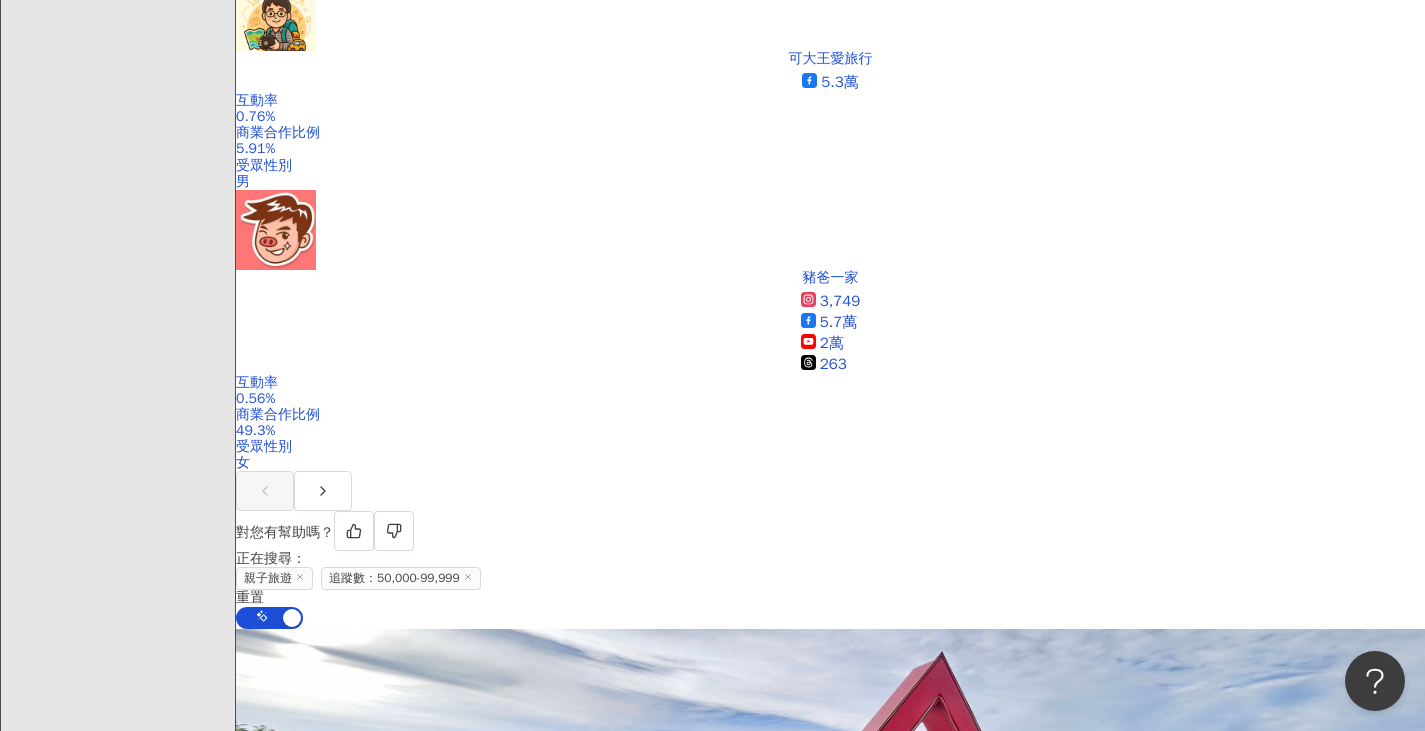 scroll, scrollTop: 600, scrollLeft: 0, axis: vertical 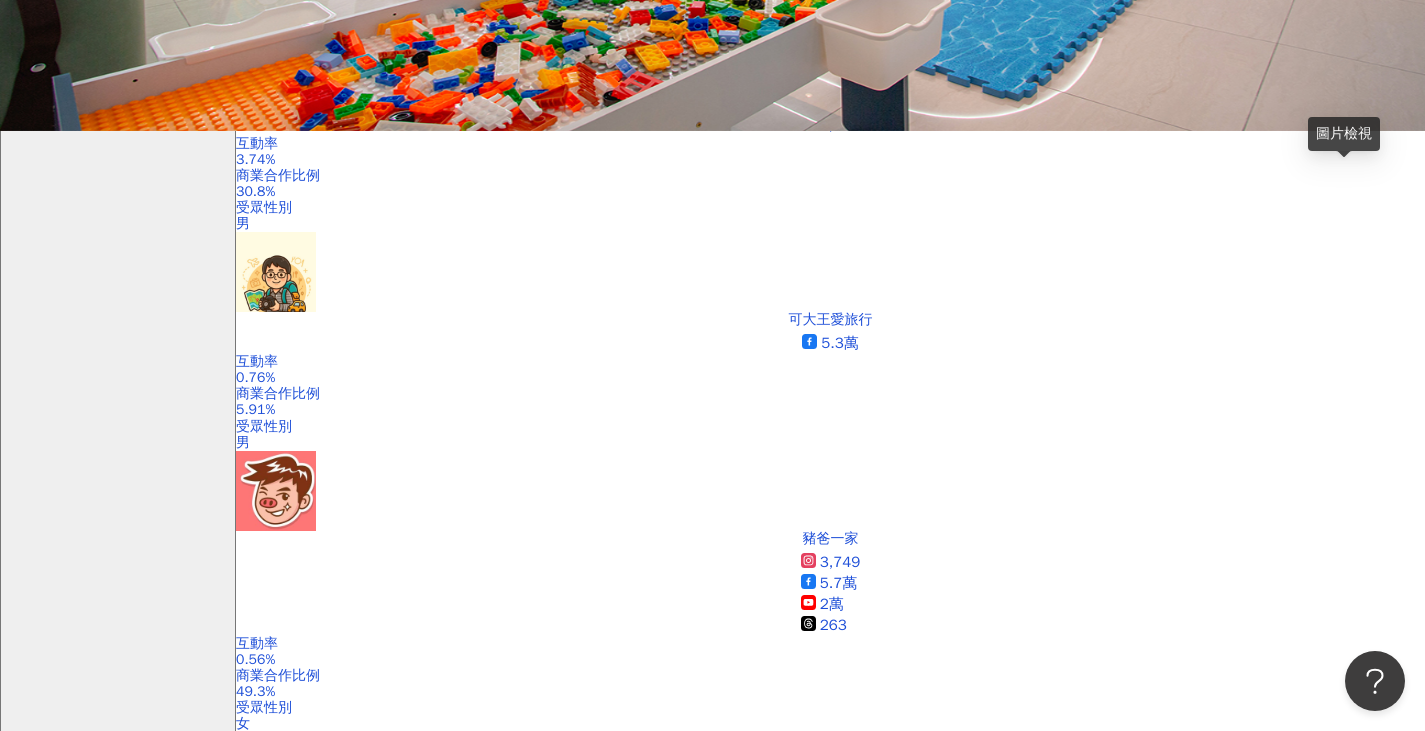 click 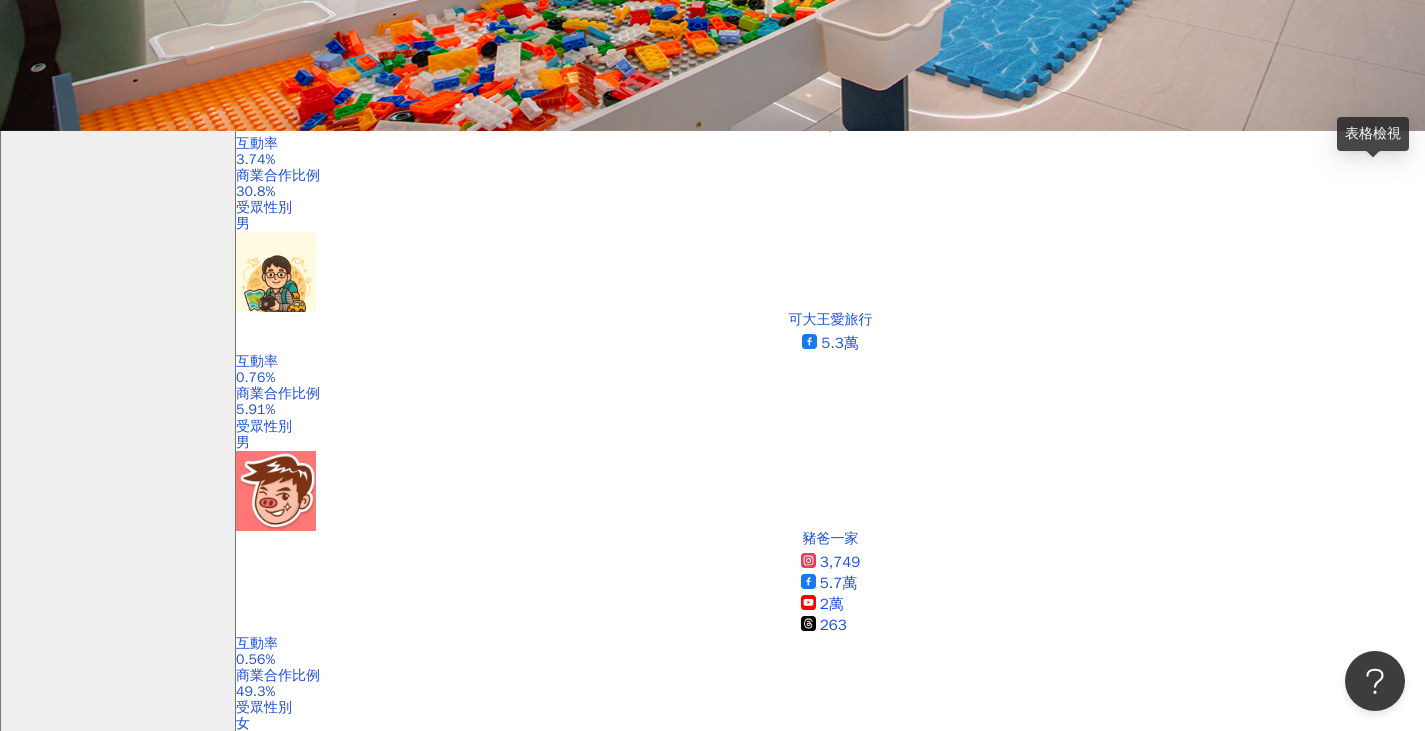 click 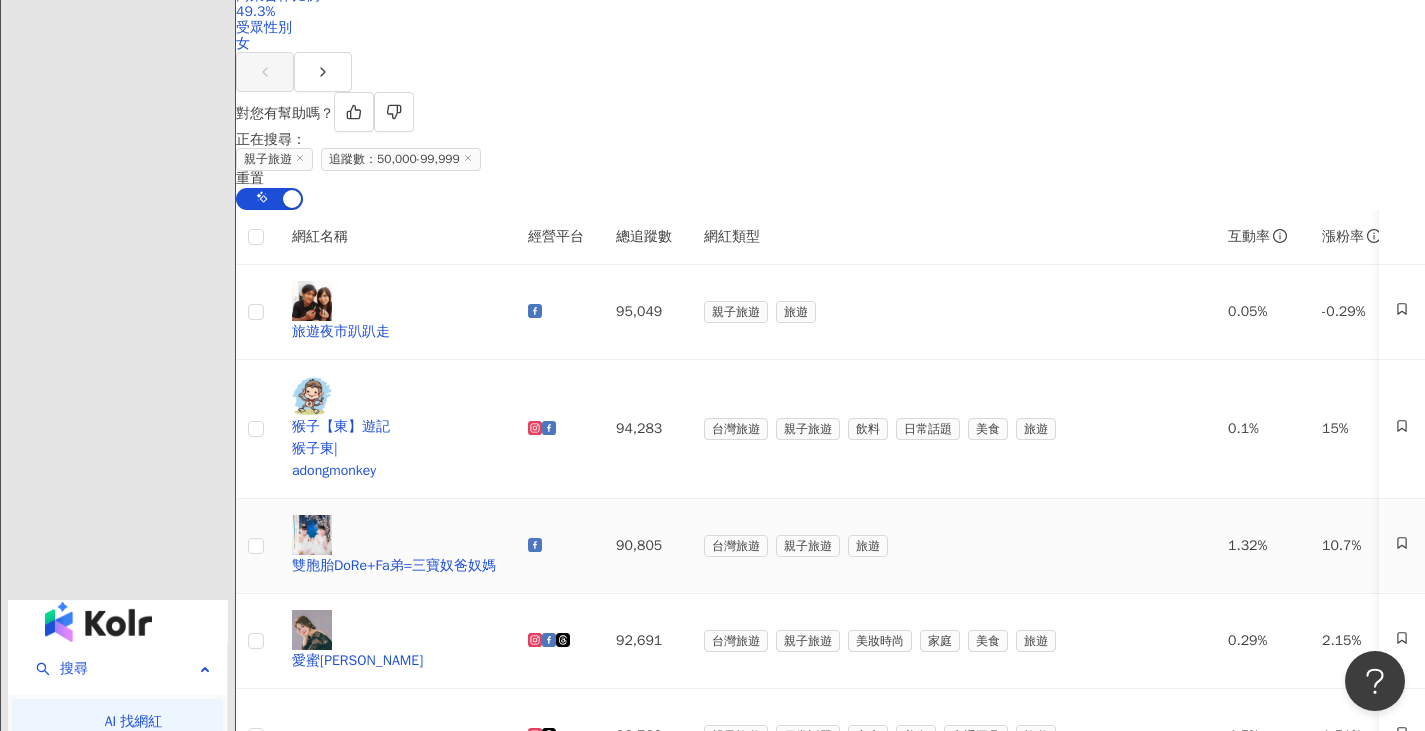 scroll, scrollTop: 1300, scrollLeft: 0, axis: vertical 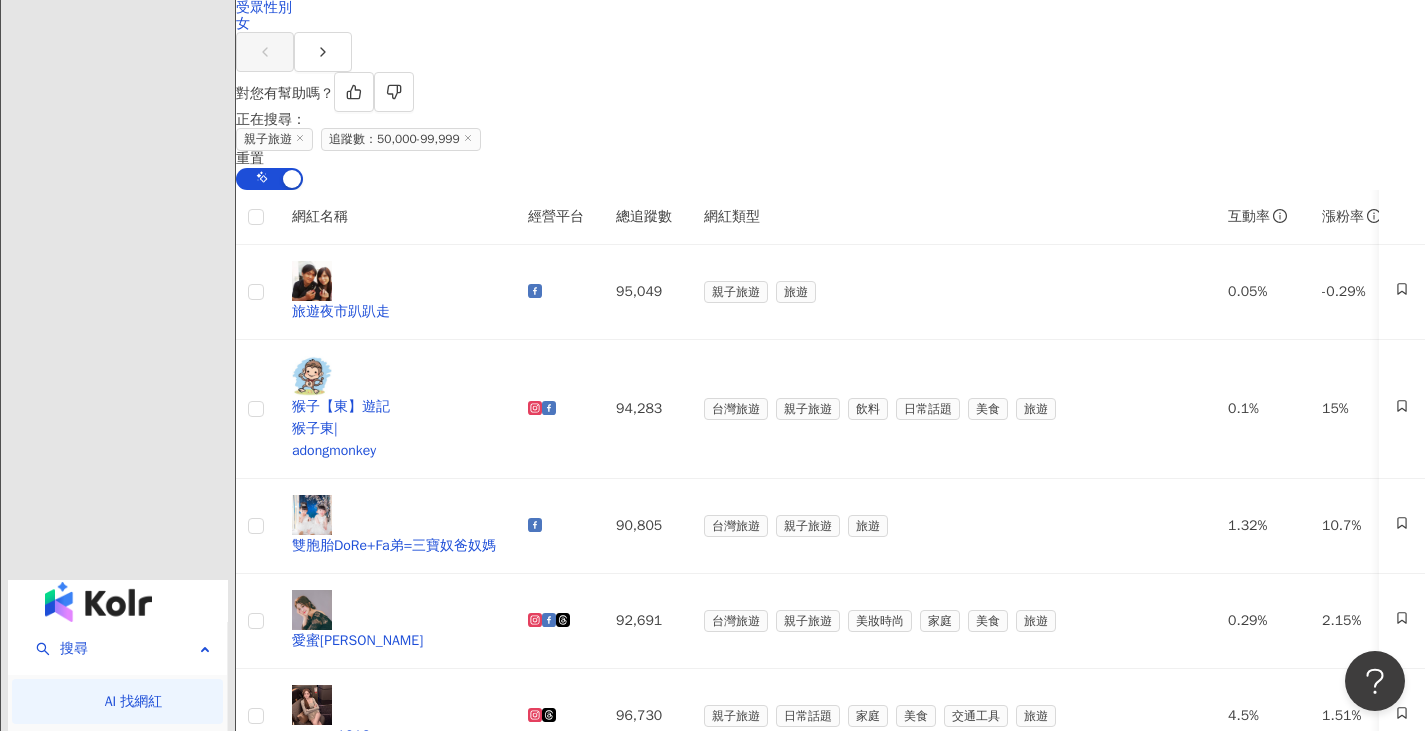 click on "下一頁" at bounding box center (384, 1669) 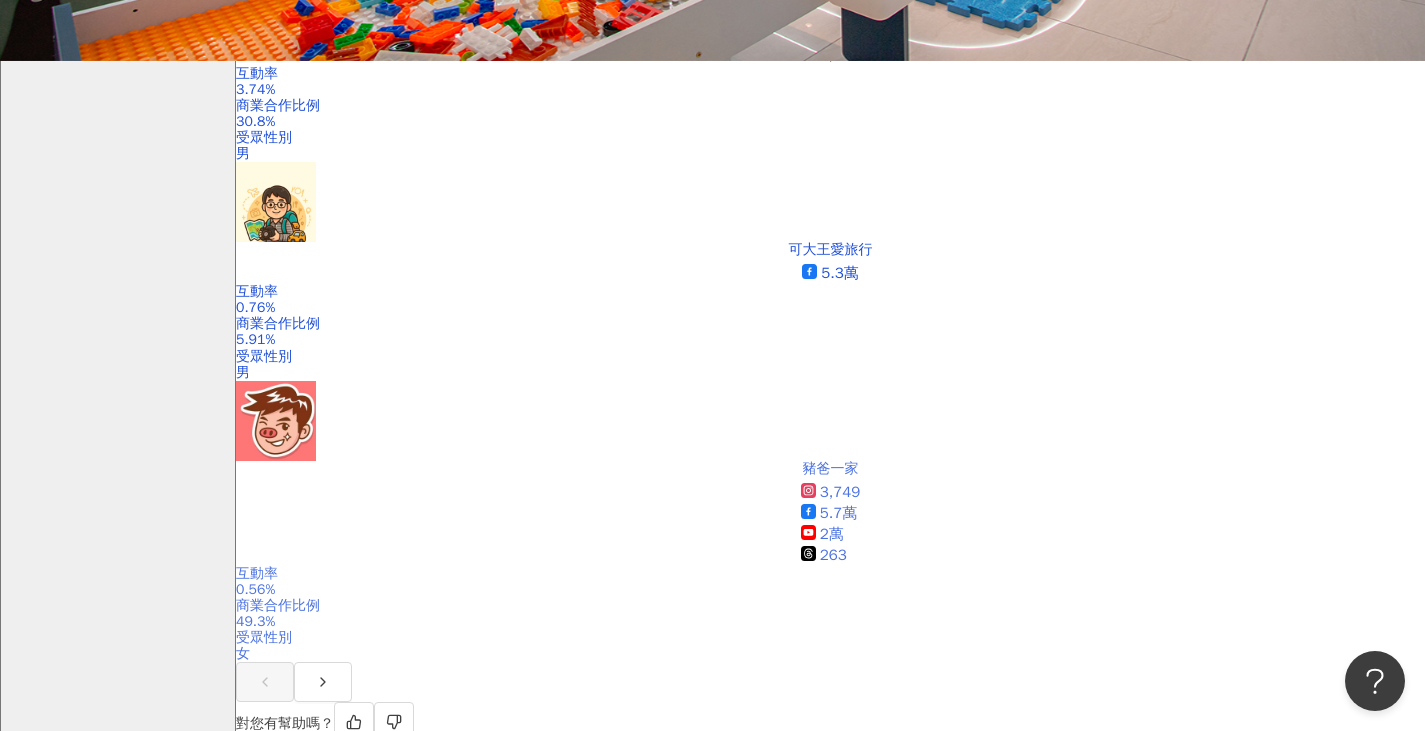 scroll, scrollTop: 319, scrollLeft: 0, axis: vertical 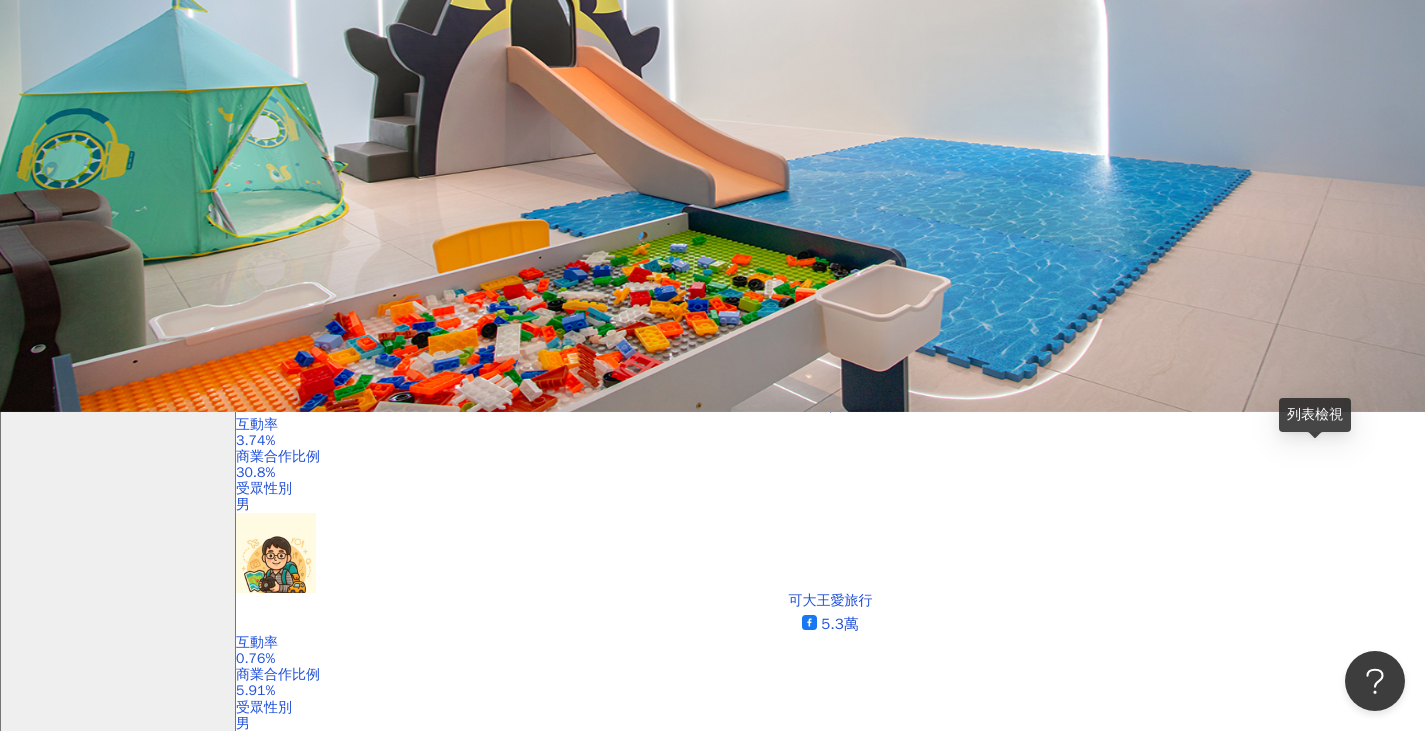 click 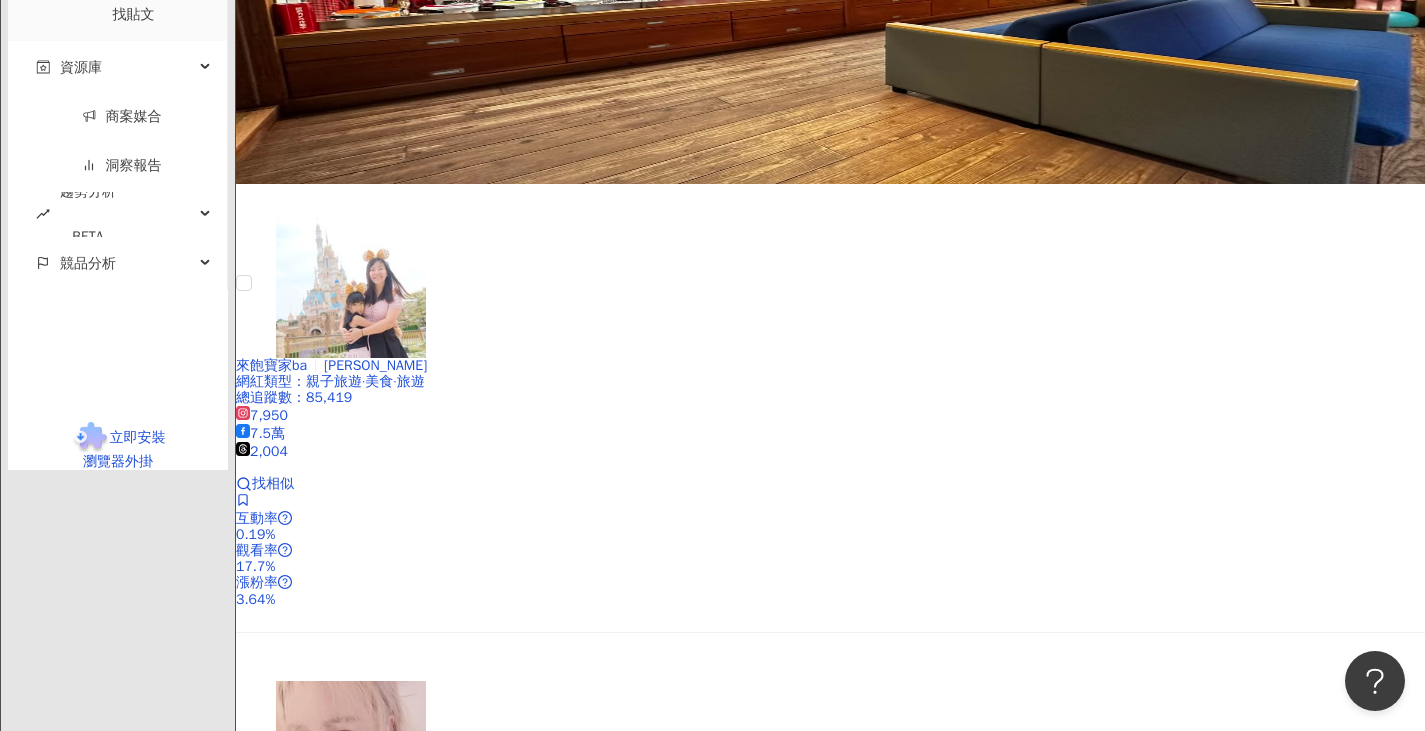 scroll, scrollTop: 7019, scrollLeft: 0, axis: vertical 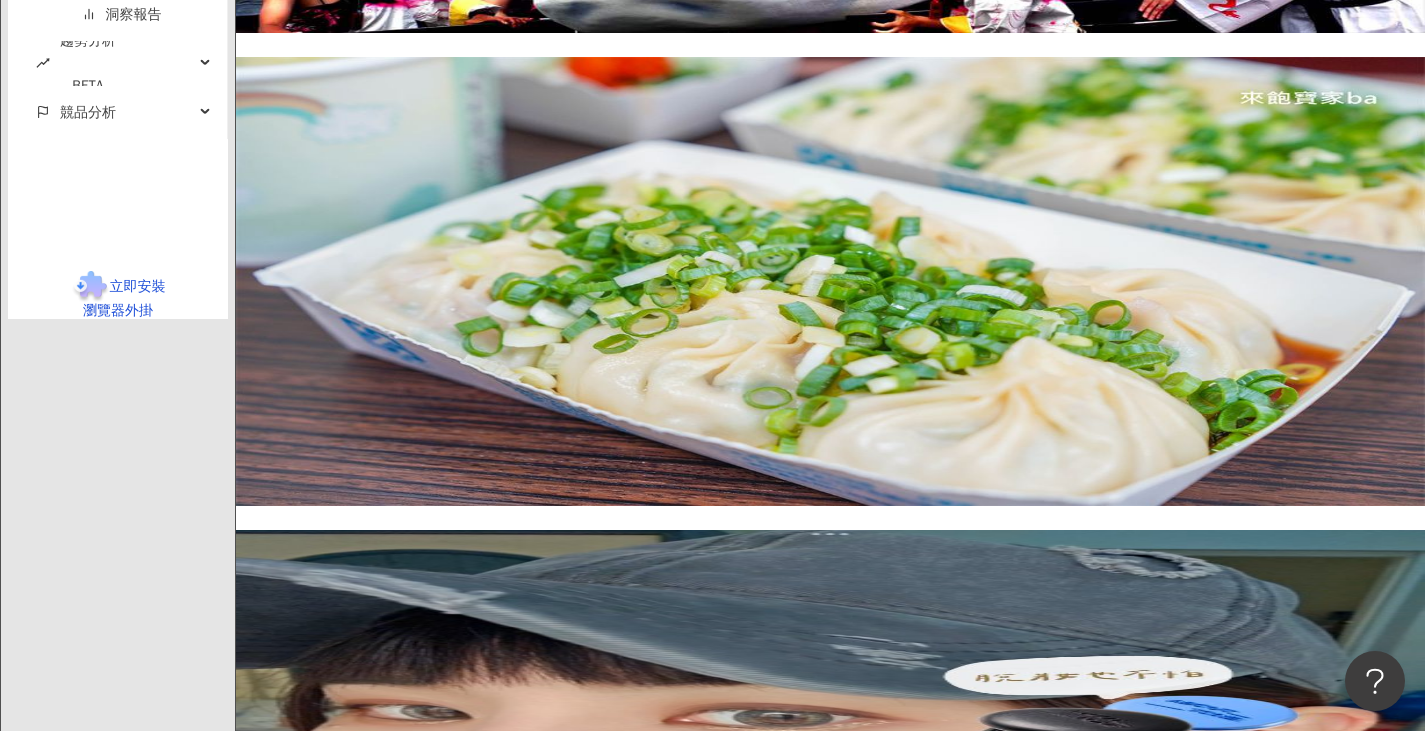 click on "繼續看更多" at bounding box center (315, 5623) 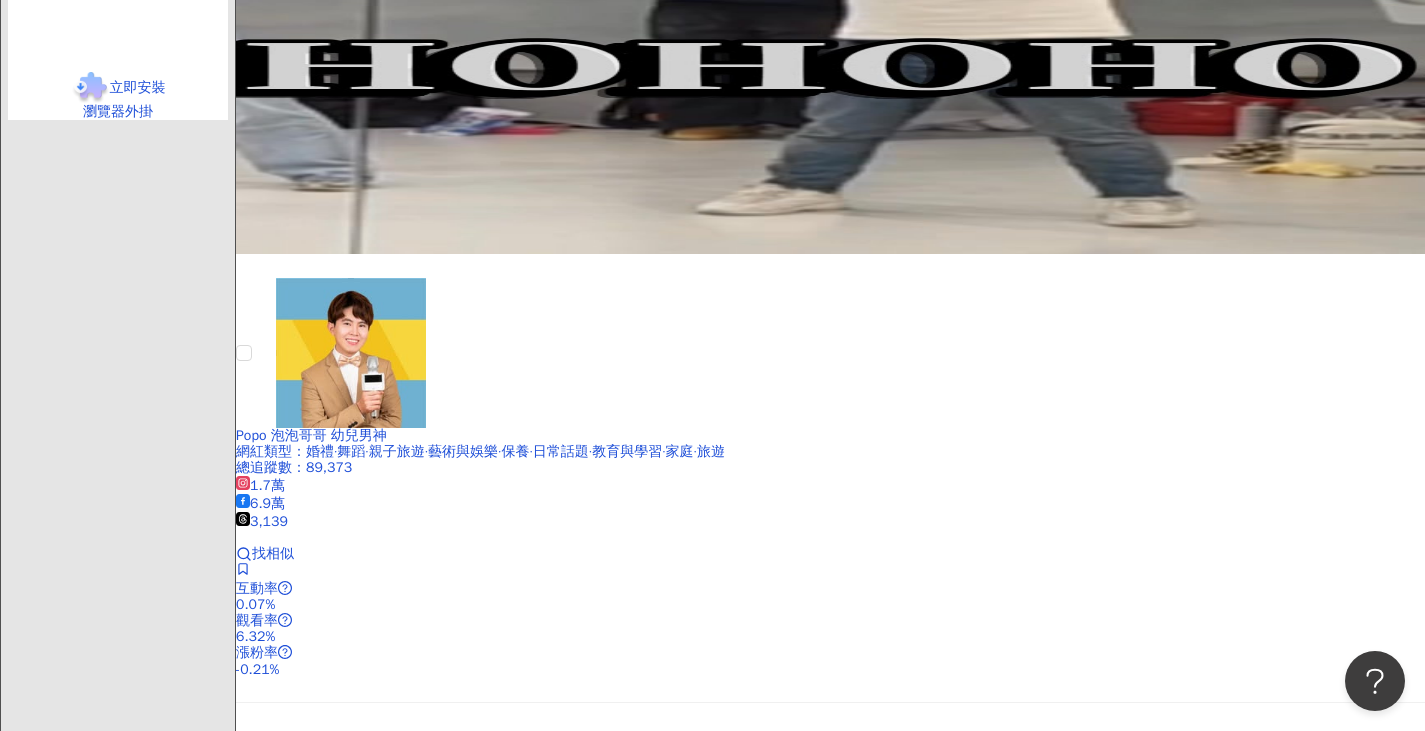 scroll, scrollTop: 10319, scrollLeft: 0, axis: vertical 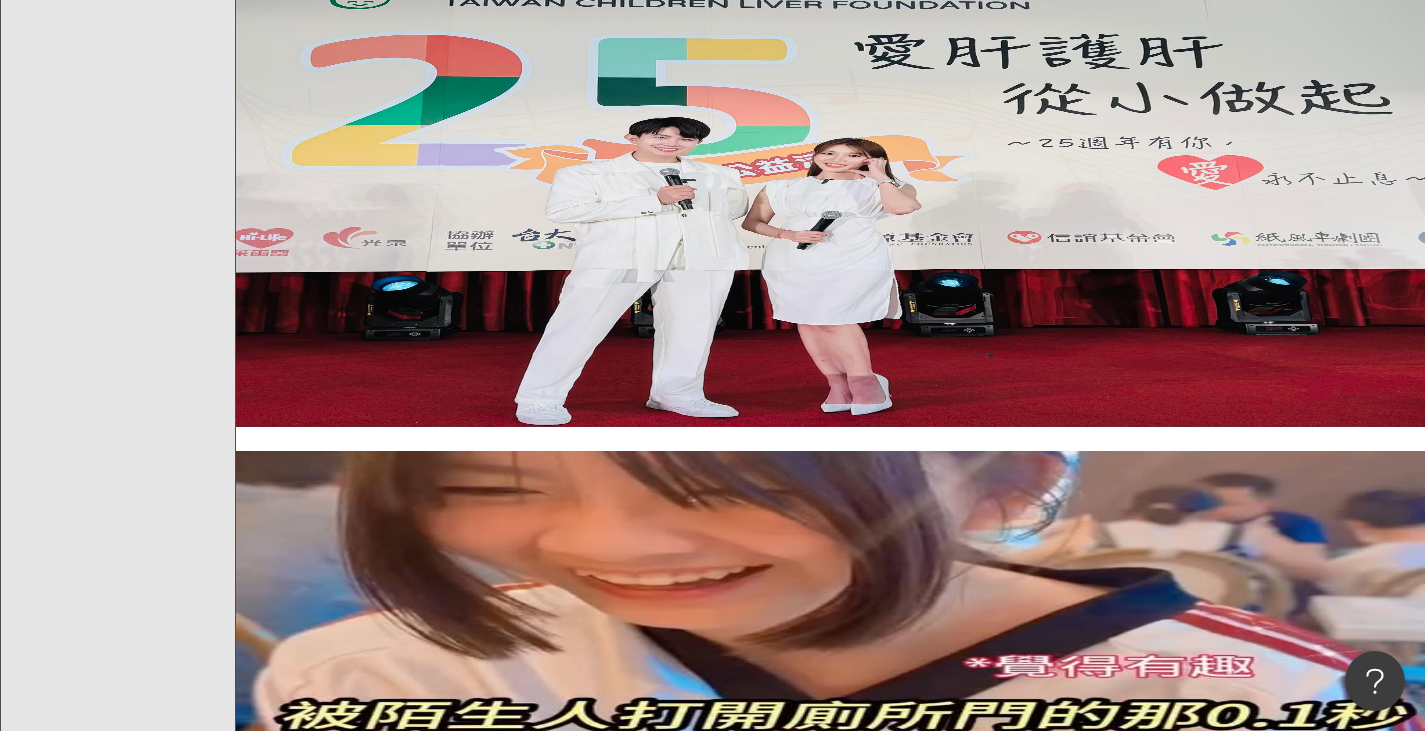 click on "繼續看更多" at bounding box center (315, 7925) 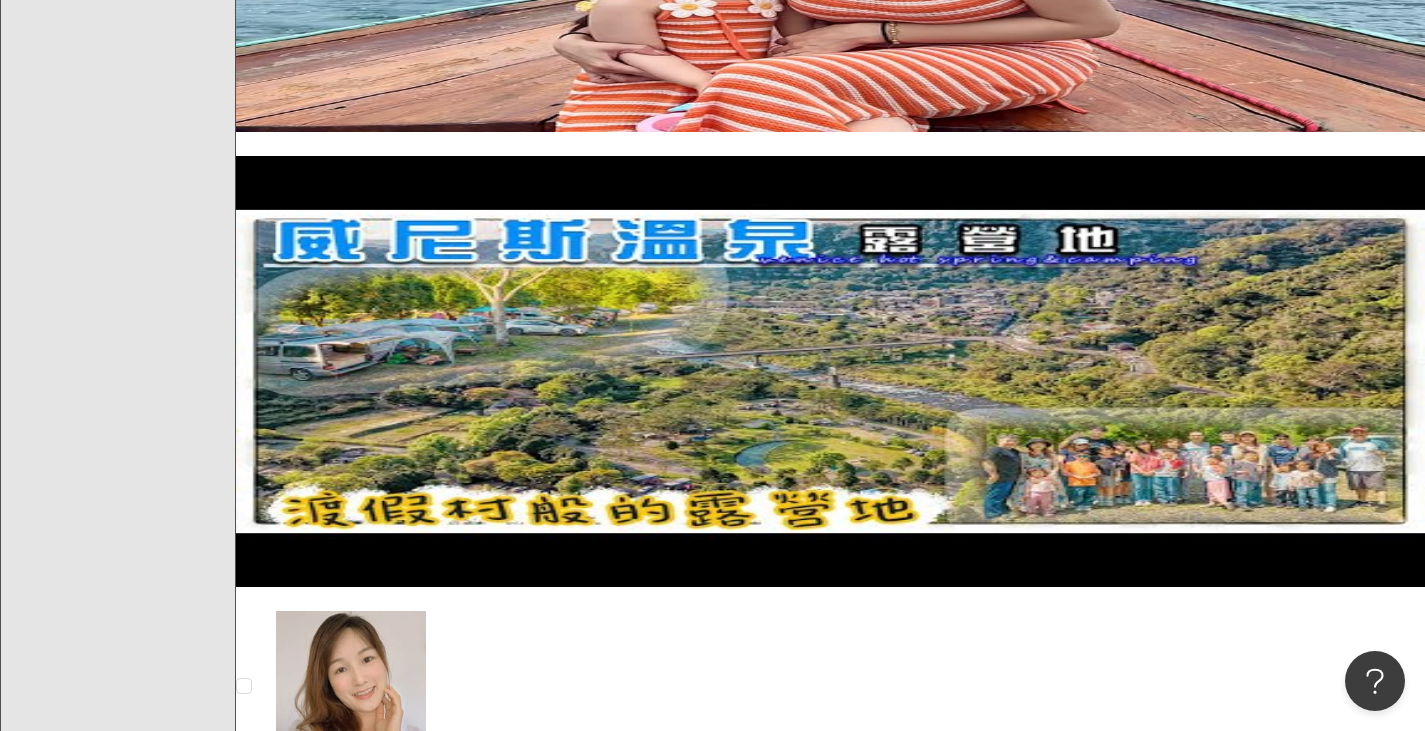 scroll, scrollTop: 13719, scrollLeft: 0, axis: vertical 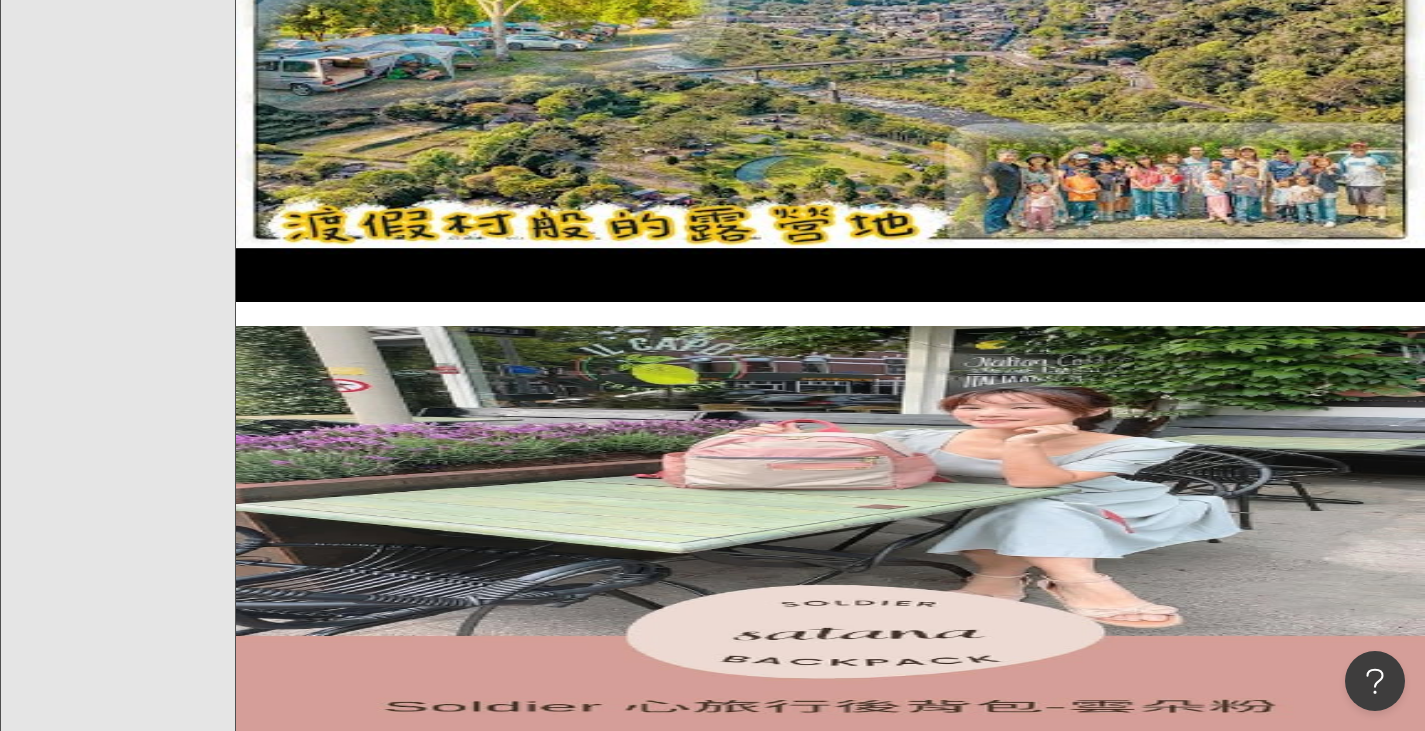 click on "繼續看更多" at bounding box center (315, 10204) 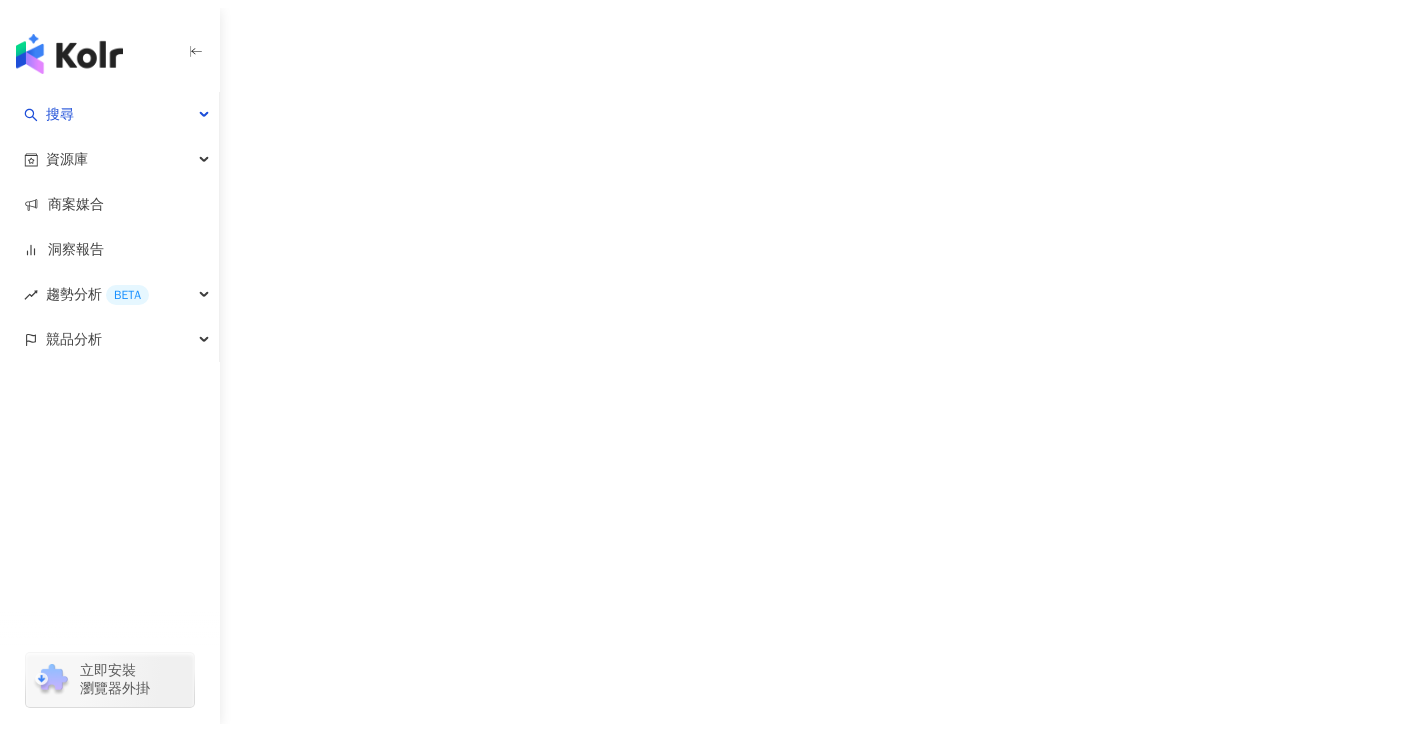 scroll, scrollTop: 0, scrollLeft: 0, axis: both 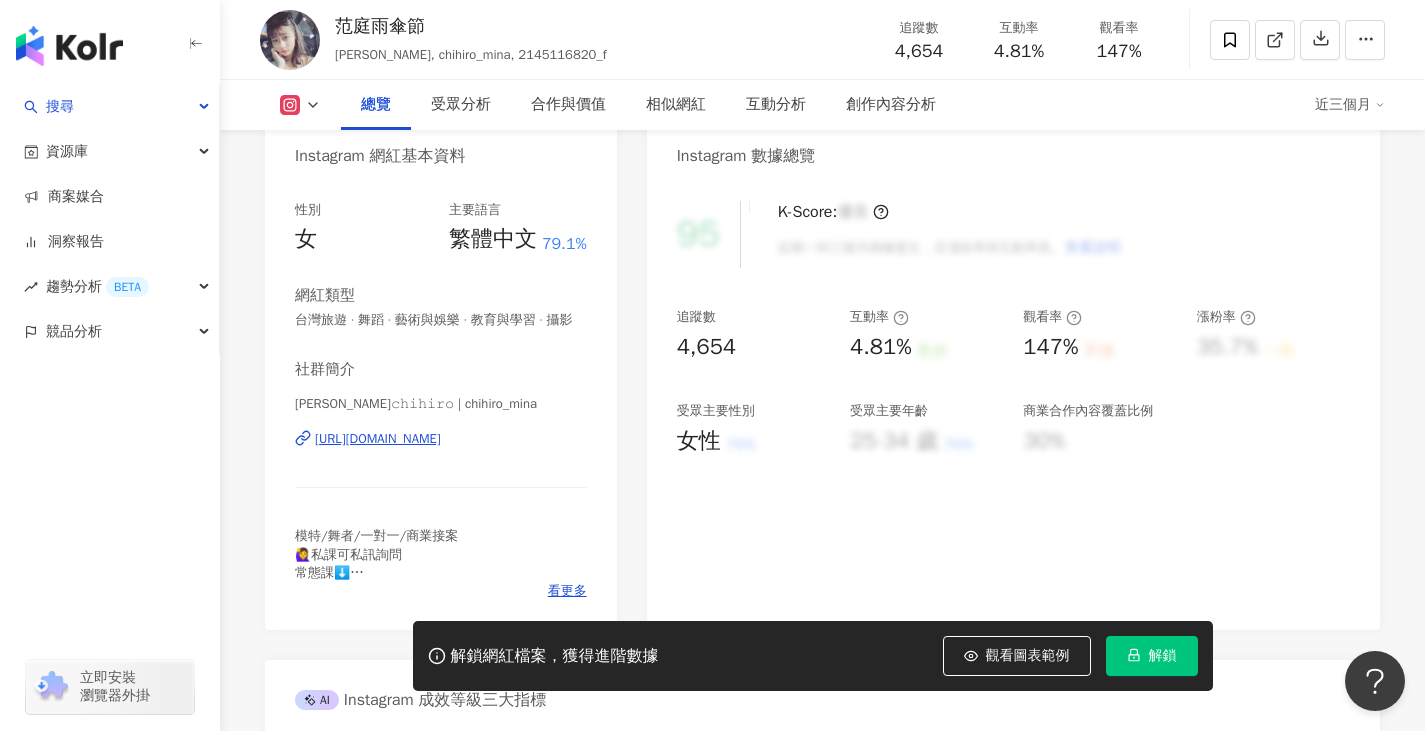 click on "https://www.instagram.com/chihiro_mina/" at bounding box center [378, 439] 